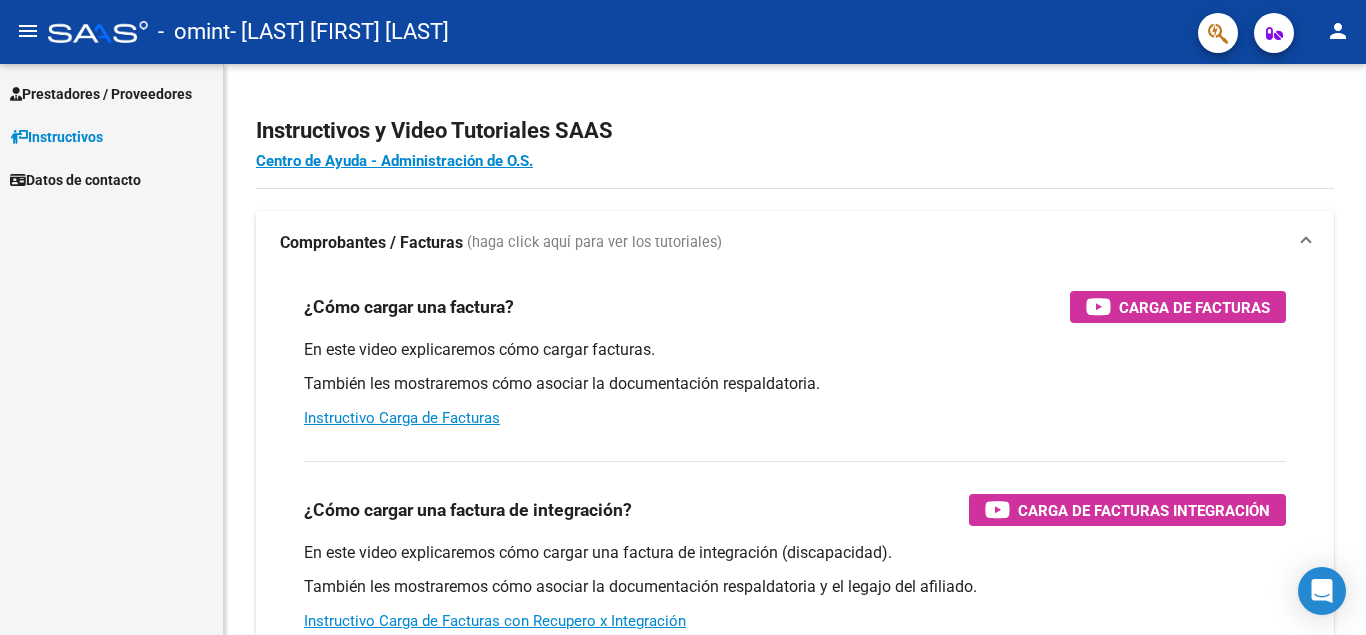 scroll, scrollTop: 0, scrollLeft: 0, axis: both 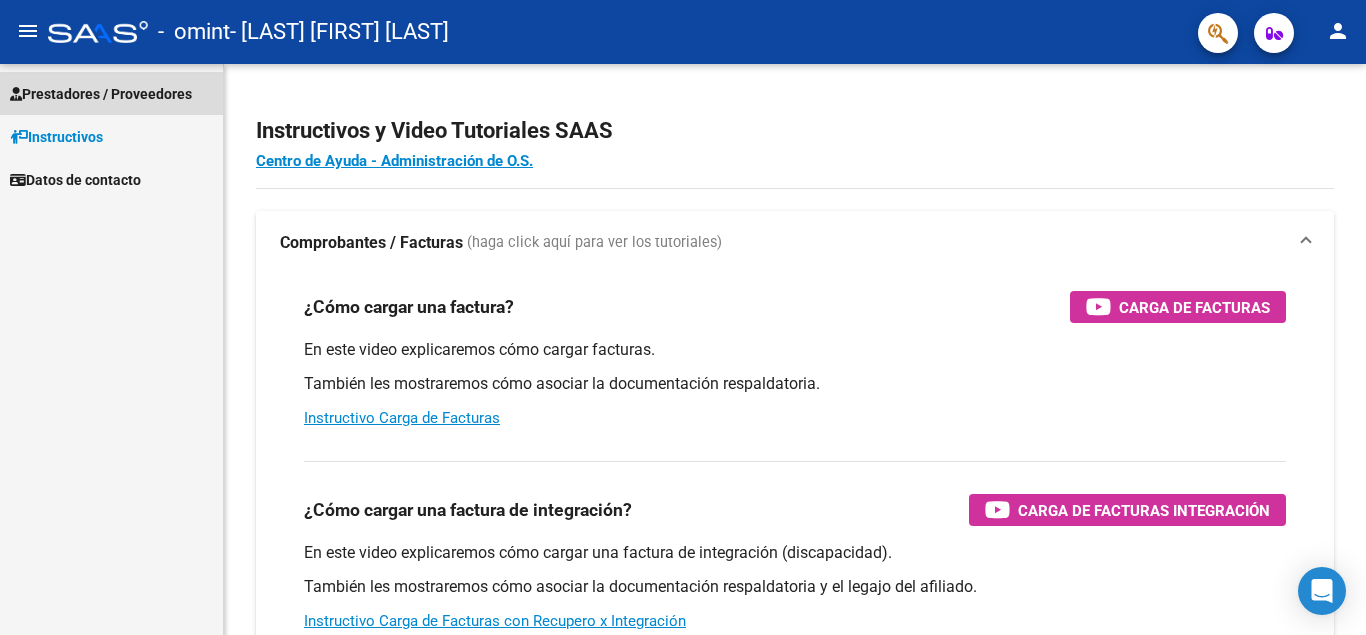 click on "Prestadores / Proveedores" at bounding box center [101, 94] 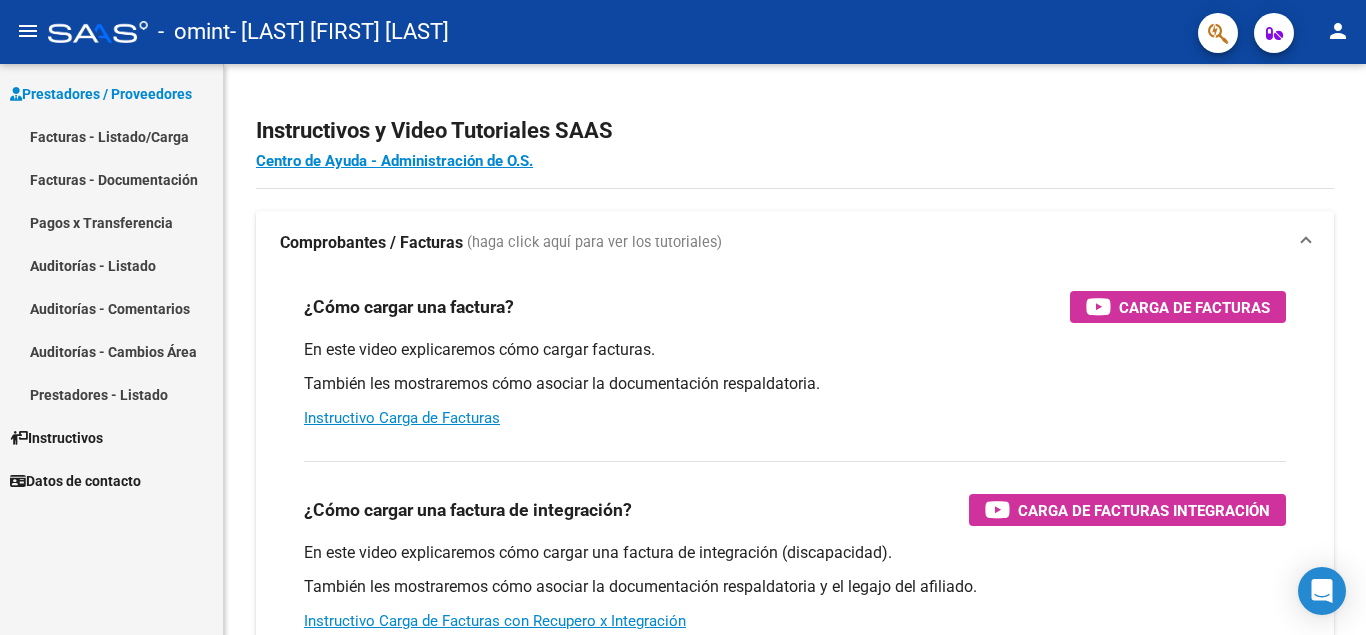 click on "Facturas - Listado/Carga" at bounding box center [111, 136] 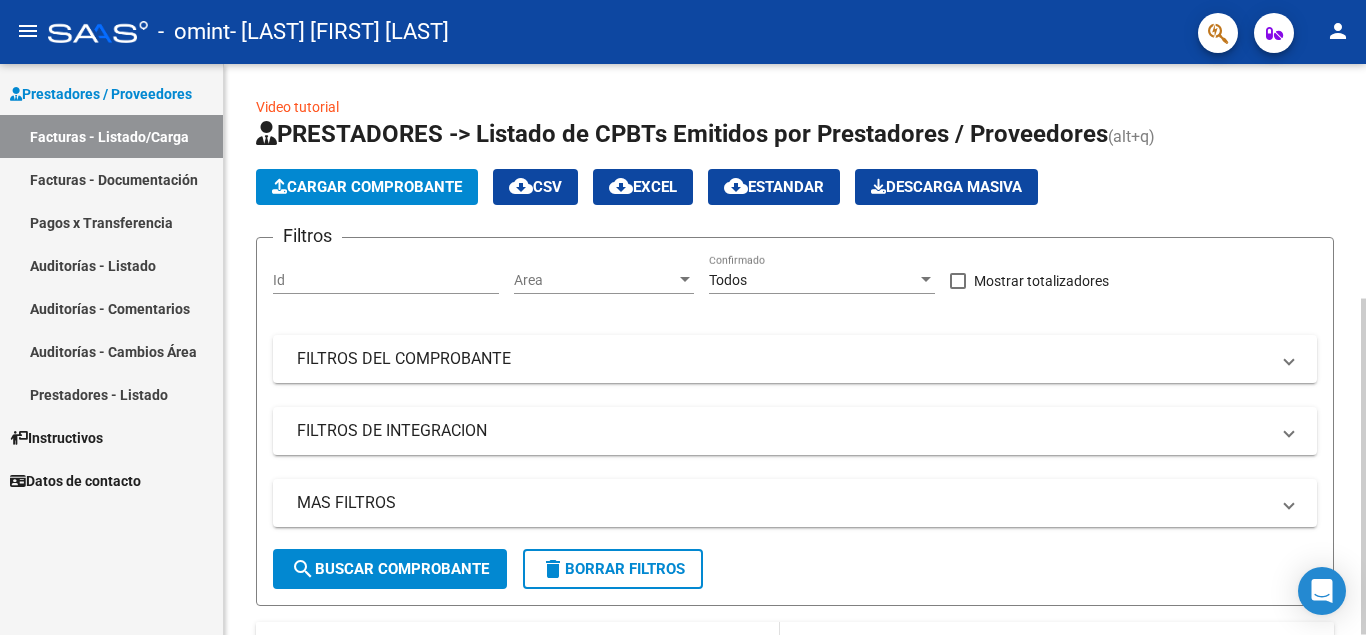 scroll, scrollTop: 398, scrollLeft: 0, axis: vertical 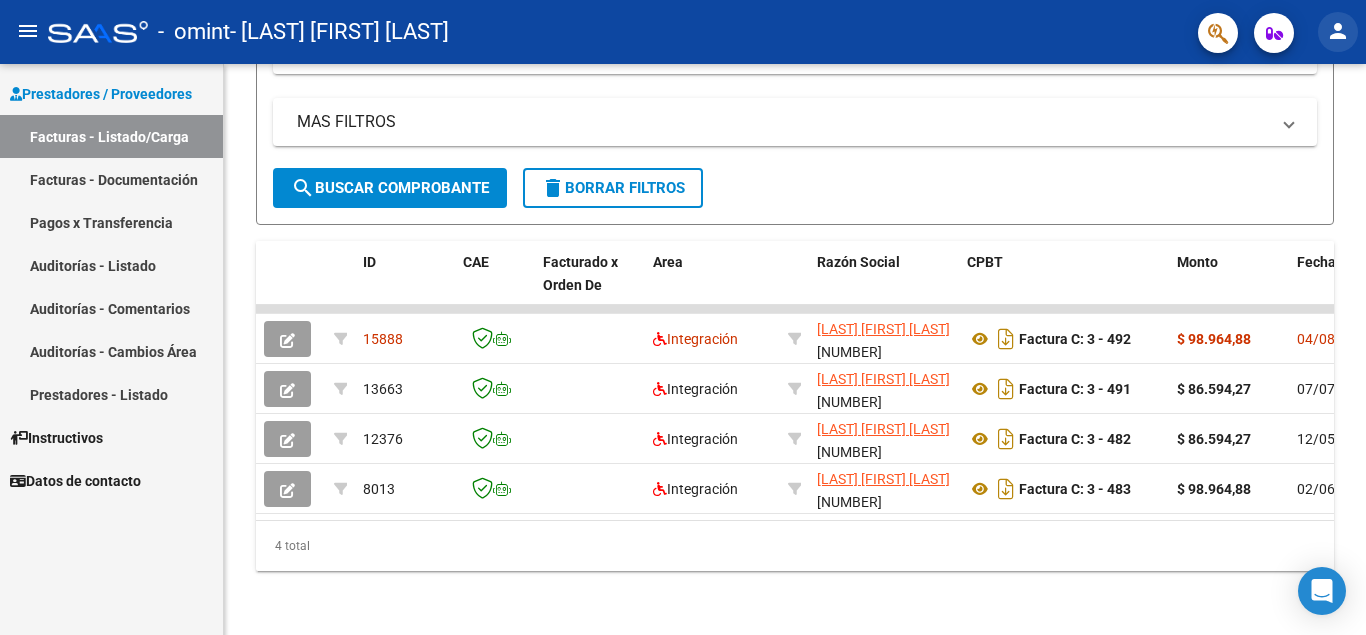 click on "person" 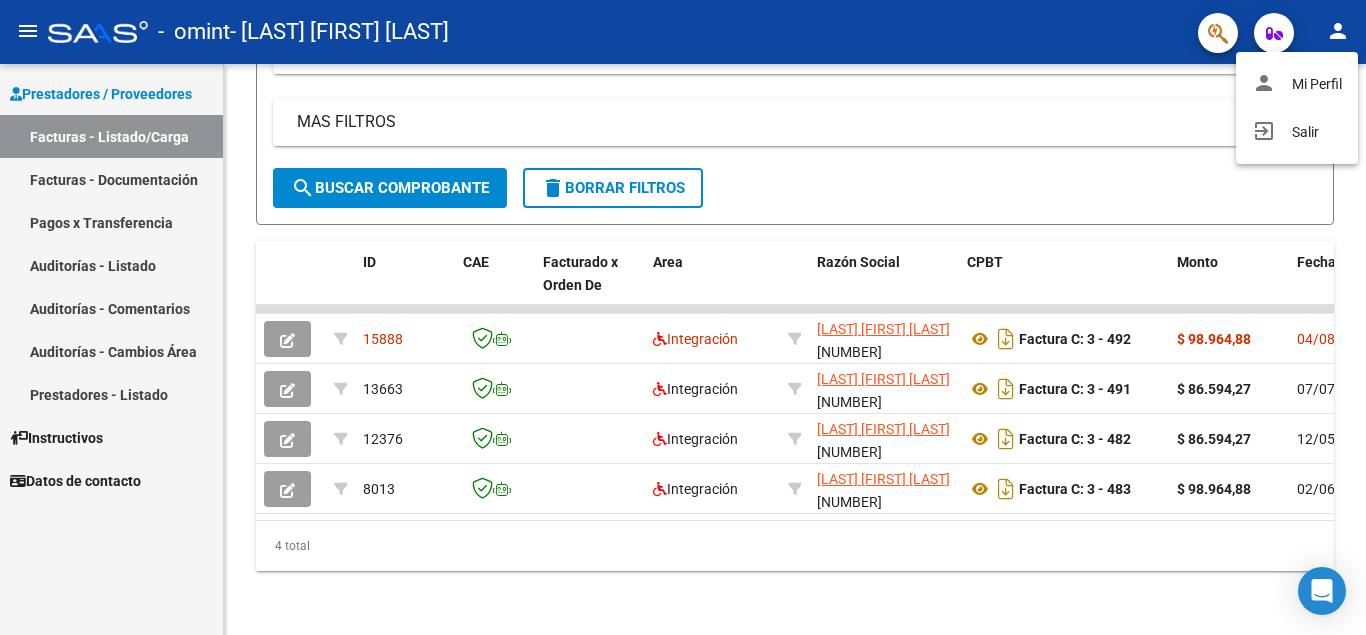 click at bounding box center (683, 317) 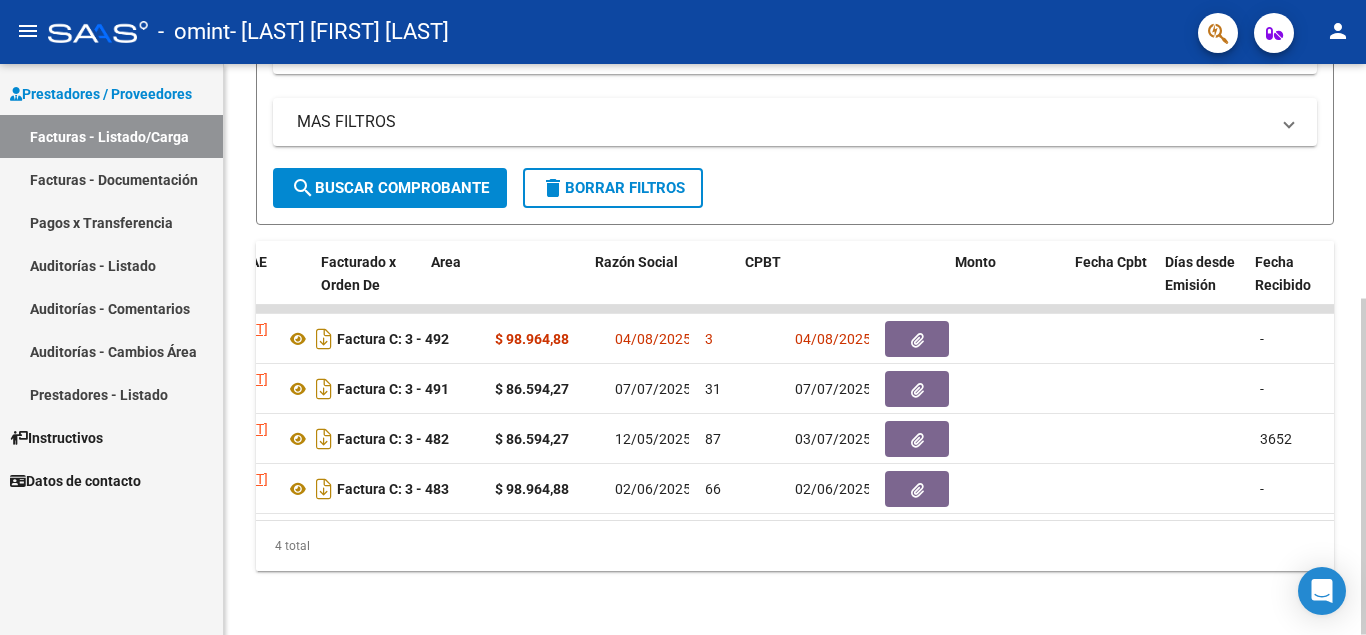 scroll, scrollTop: 0, scrollLeft: 222, axis: horizontal 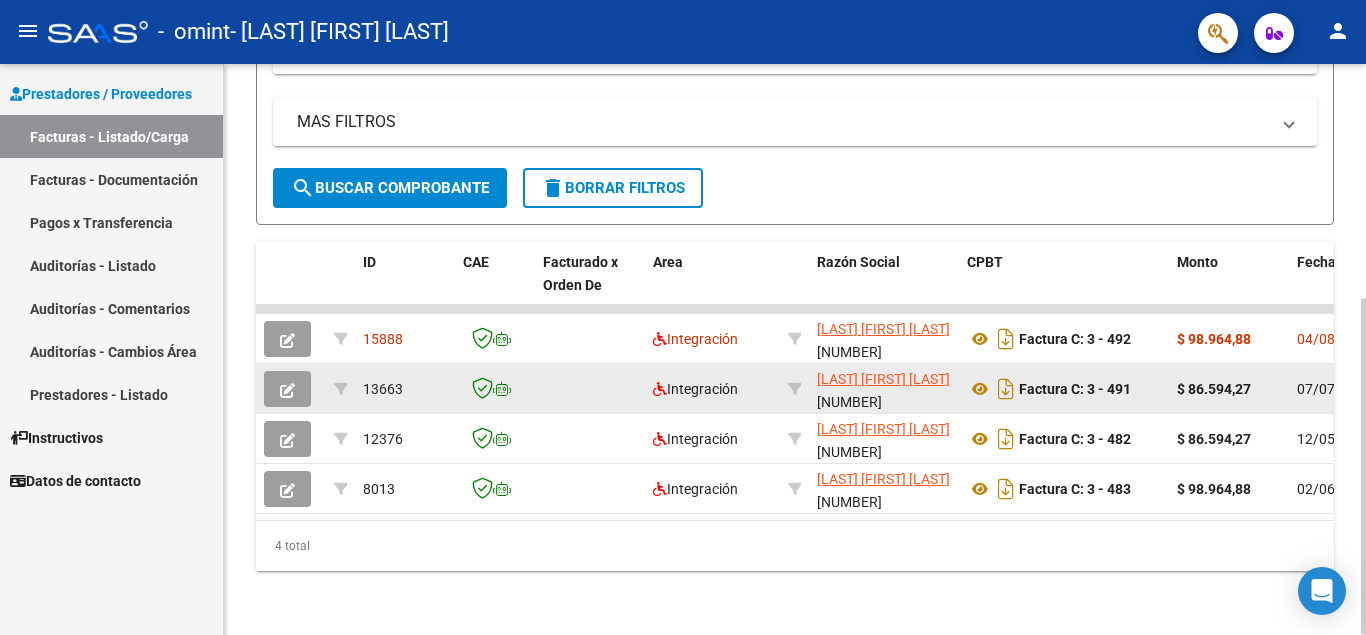 click 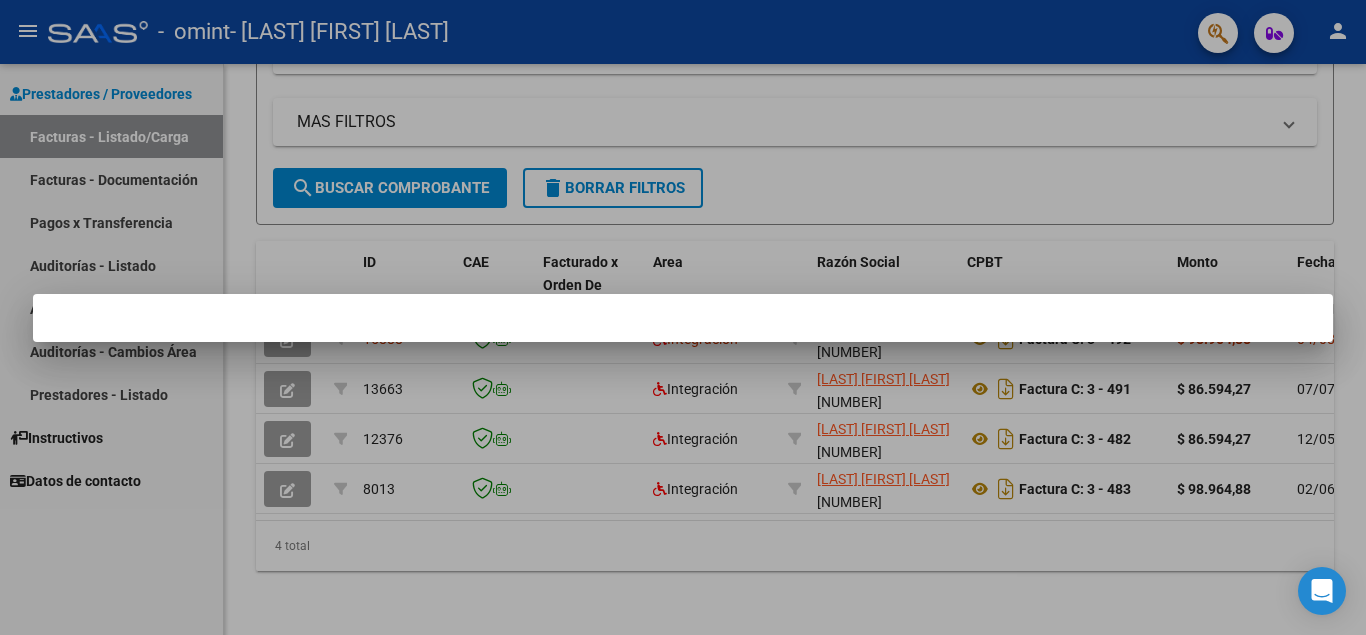 click at bounding box center (683, 317) 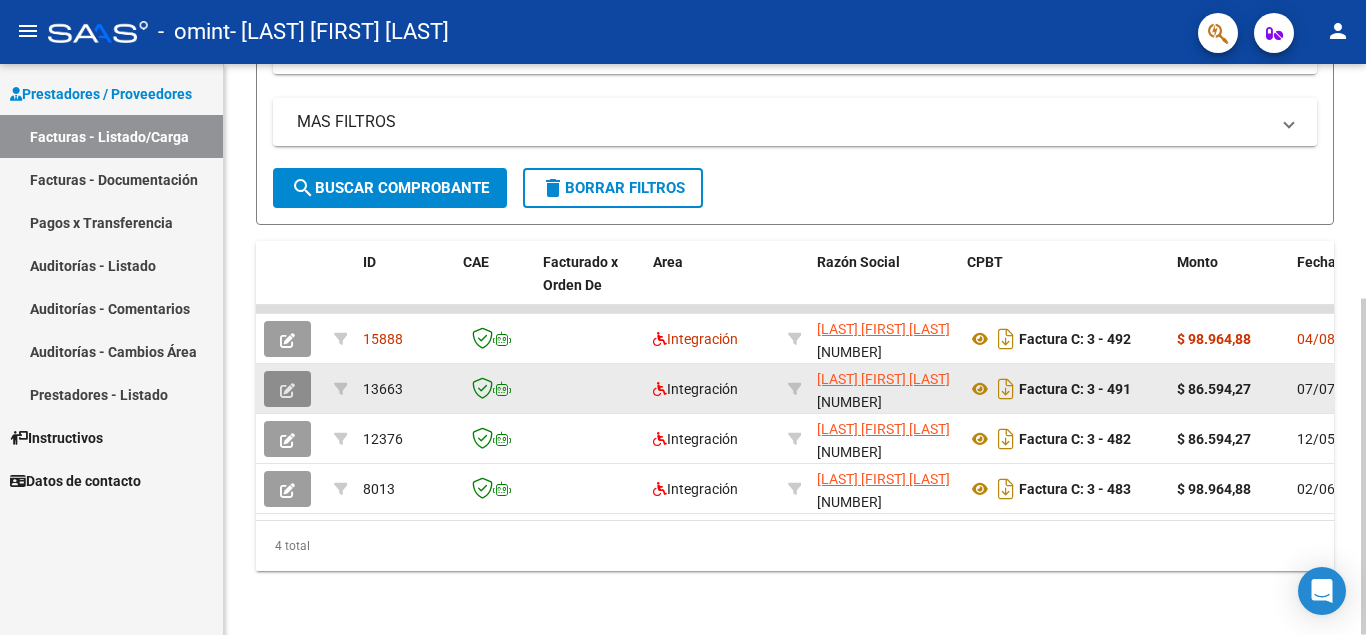 click 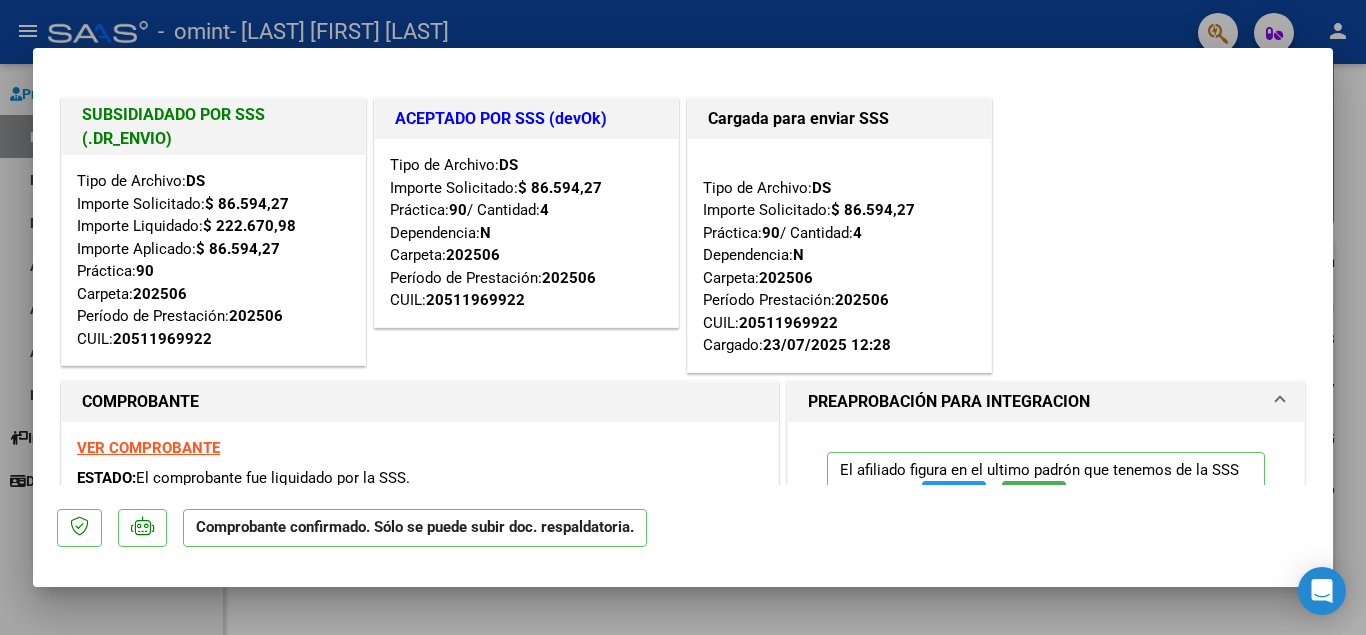 click at bounding box center (683, 317) 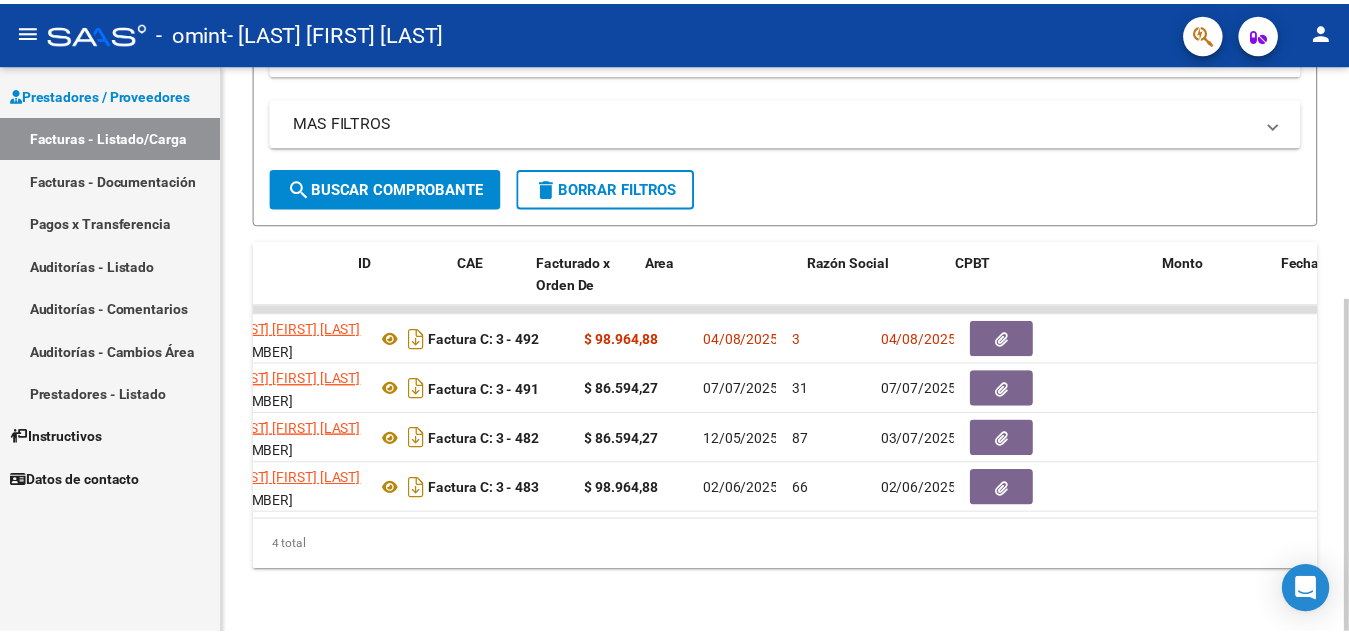 scroll, scrollTop: 0, scrollLeft: 0, axis: both 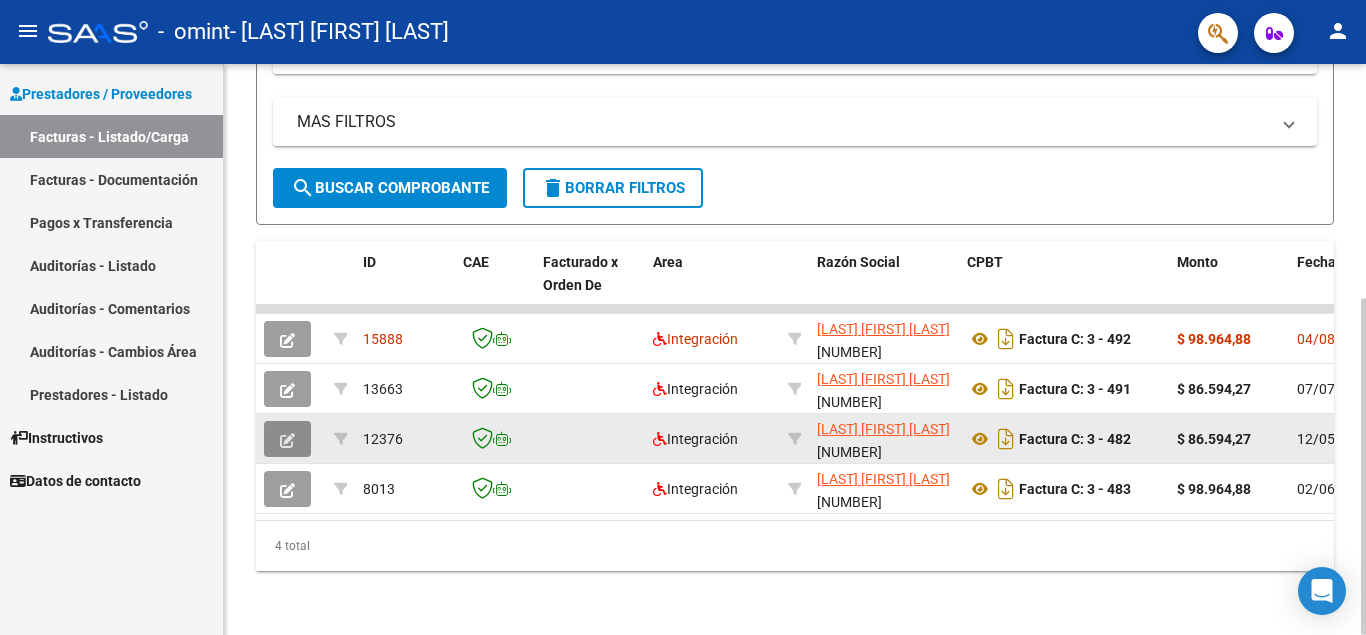 click 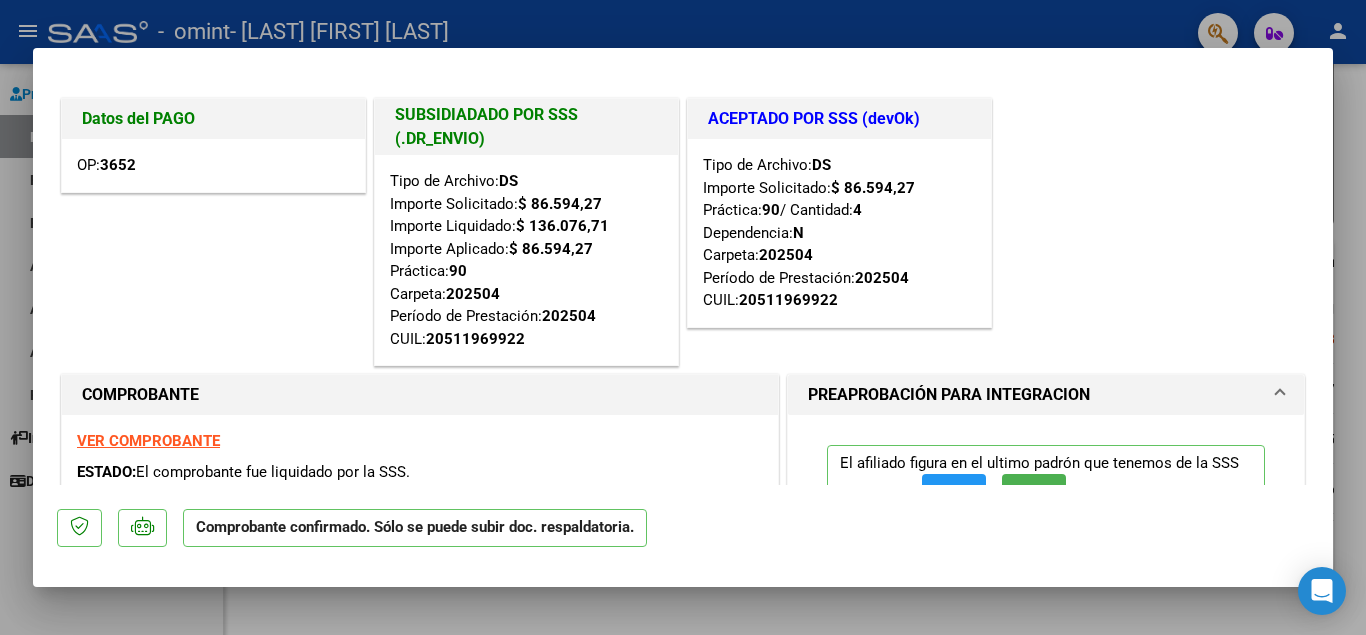 click at bounding box center (683, 317) 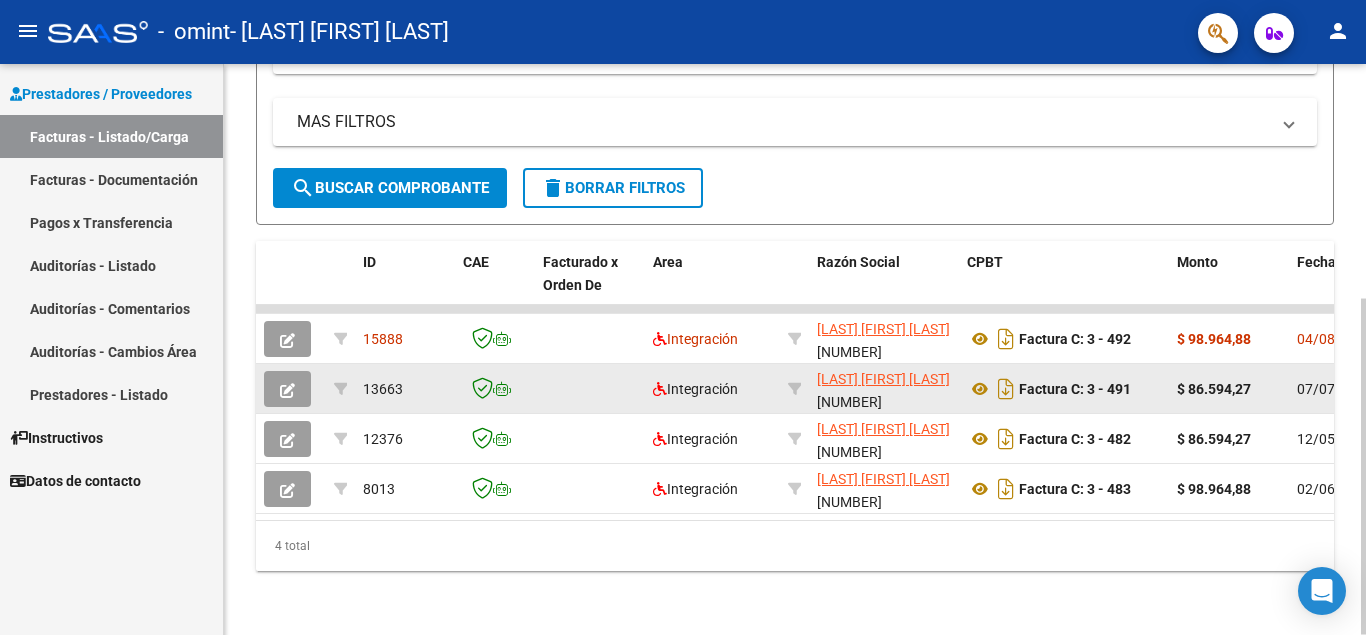 click 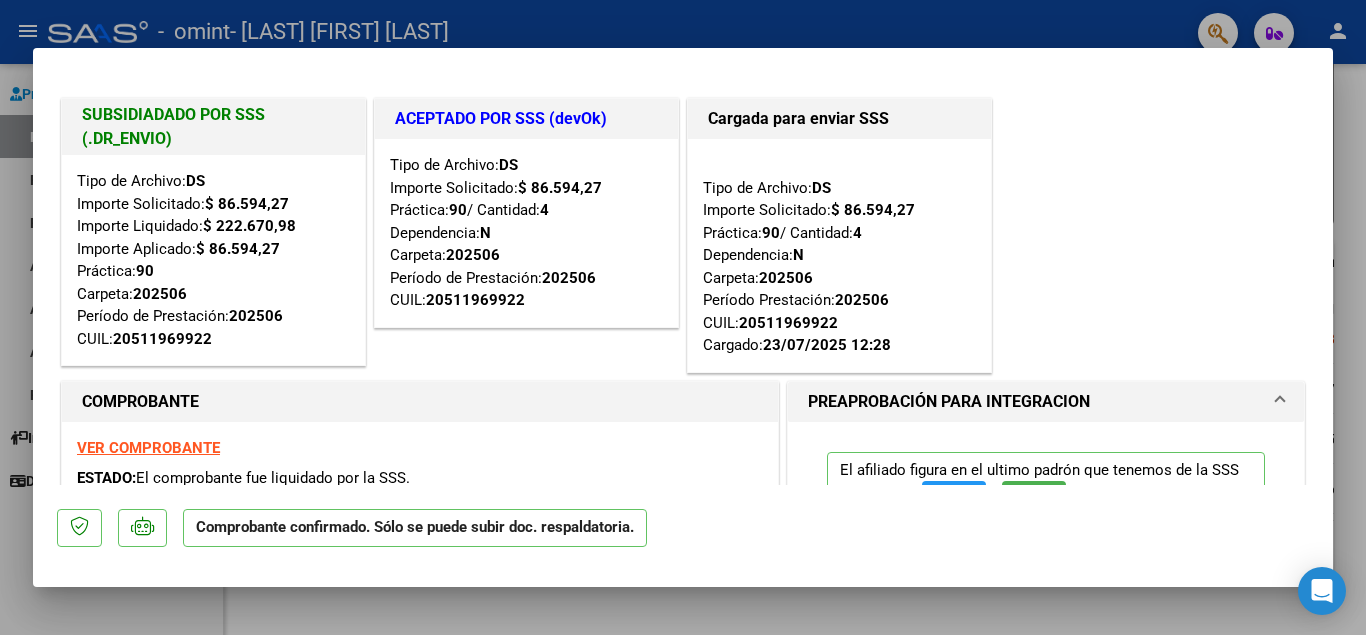 click at bounding box center (683, 317) 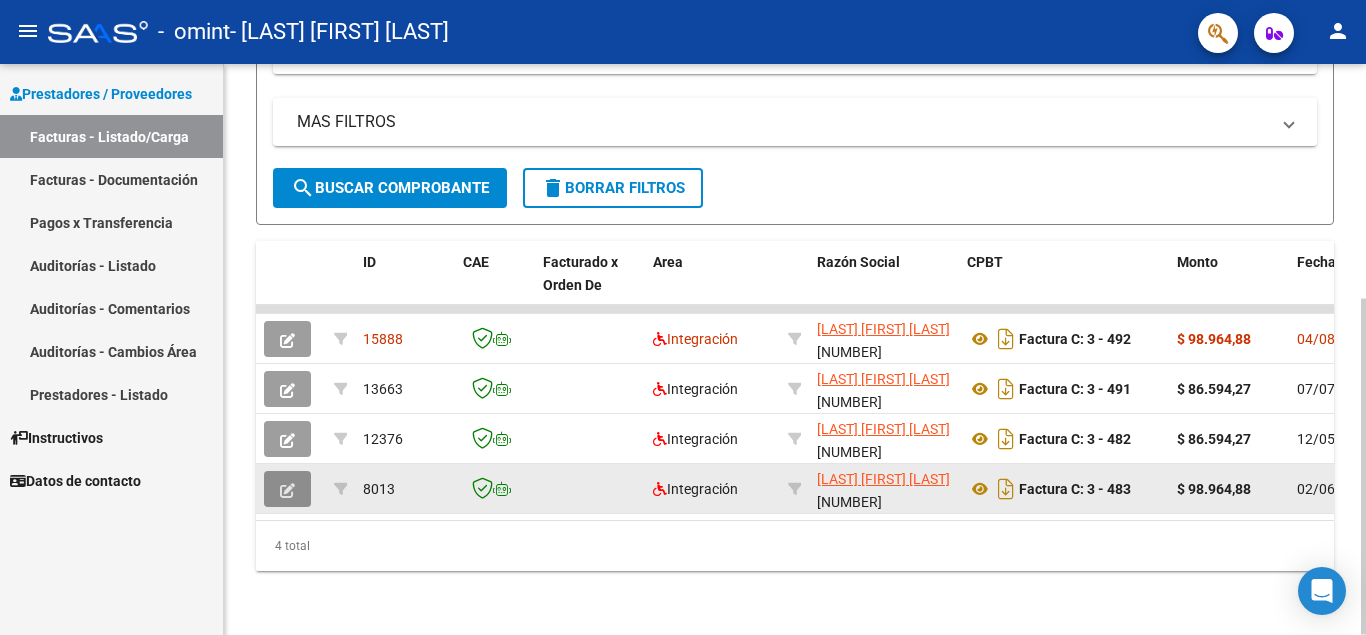 click 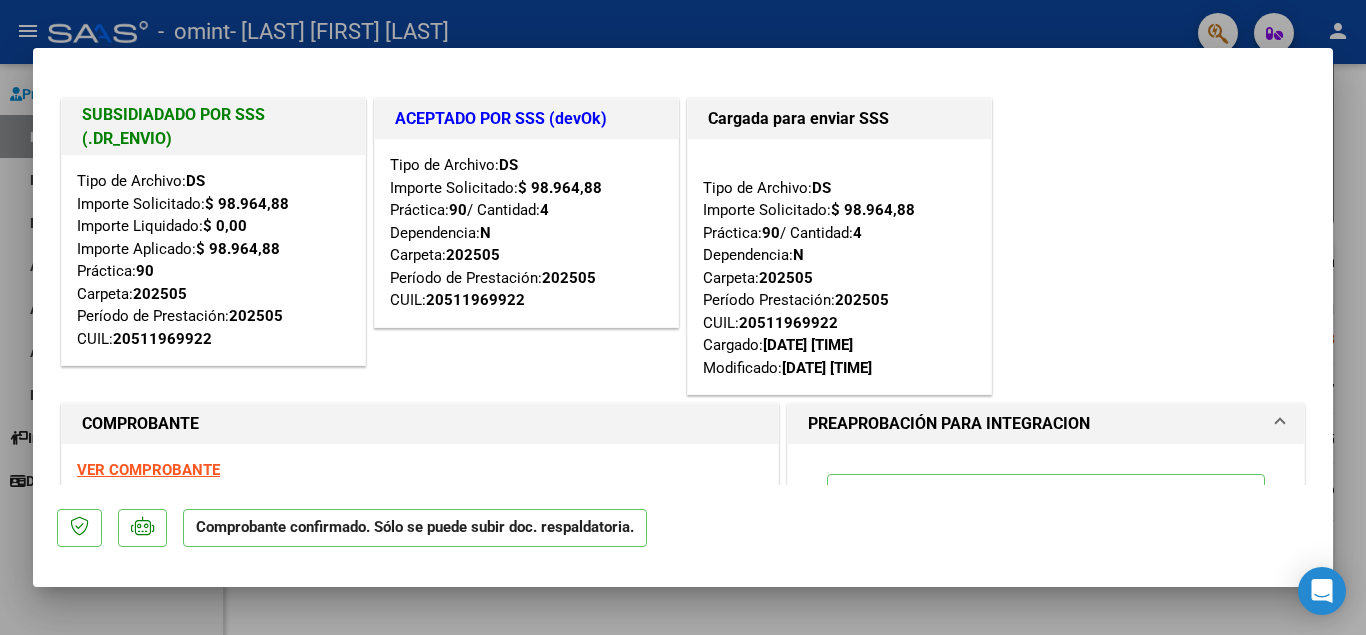 click at bounding box center (683, 317) 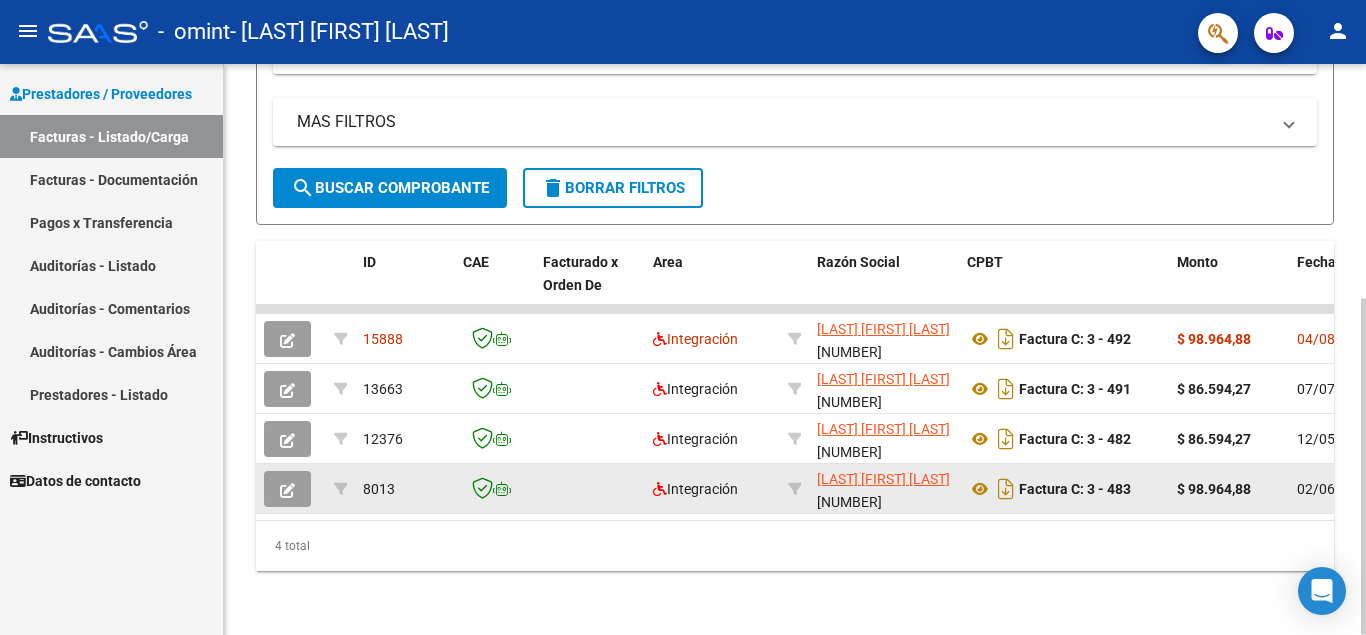 click 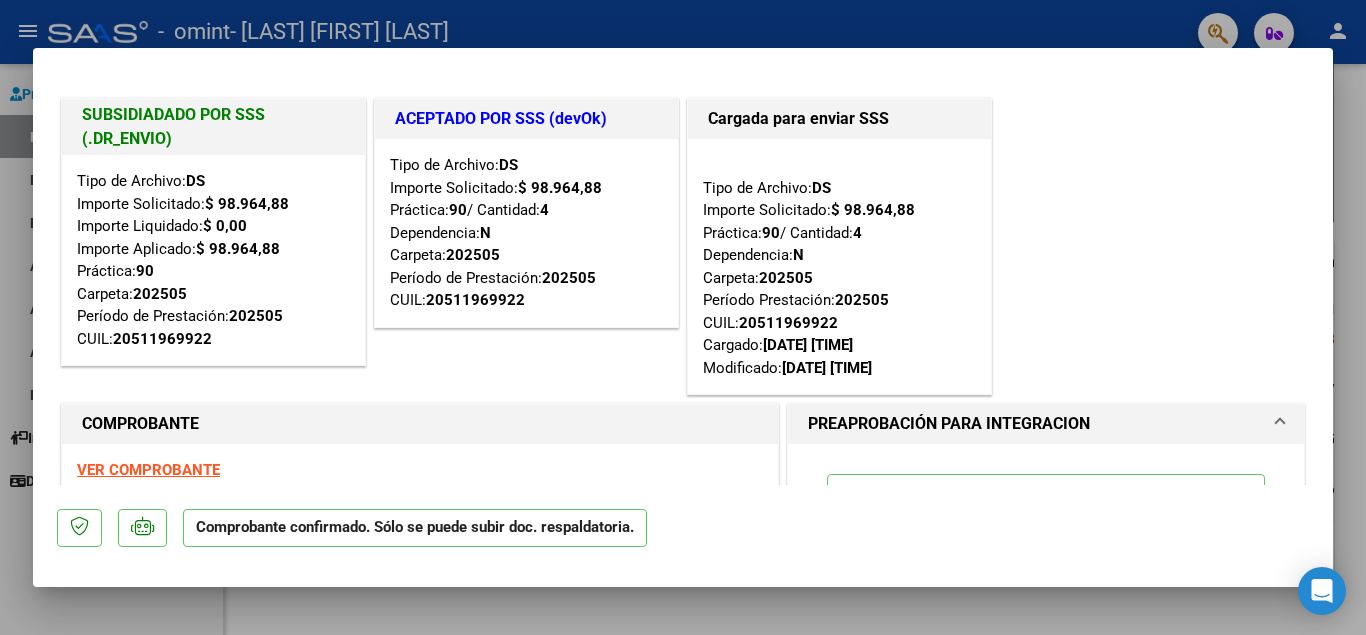 click at bounding box center [683, 317] 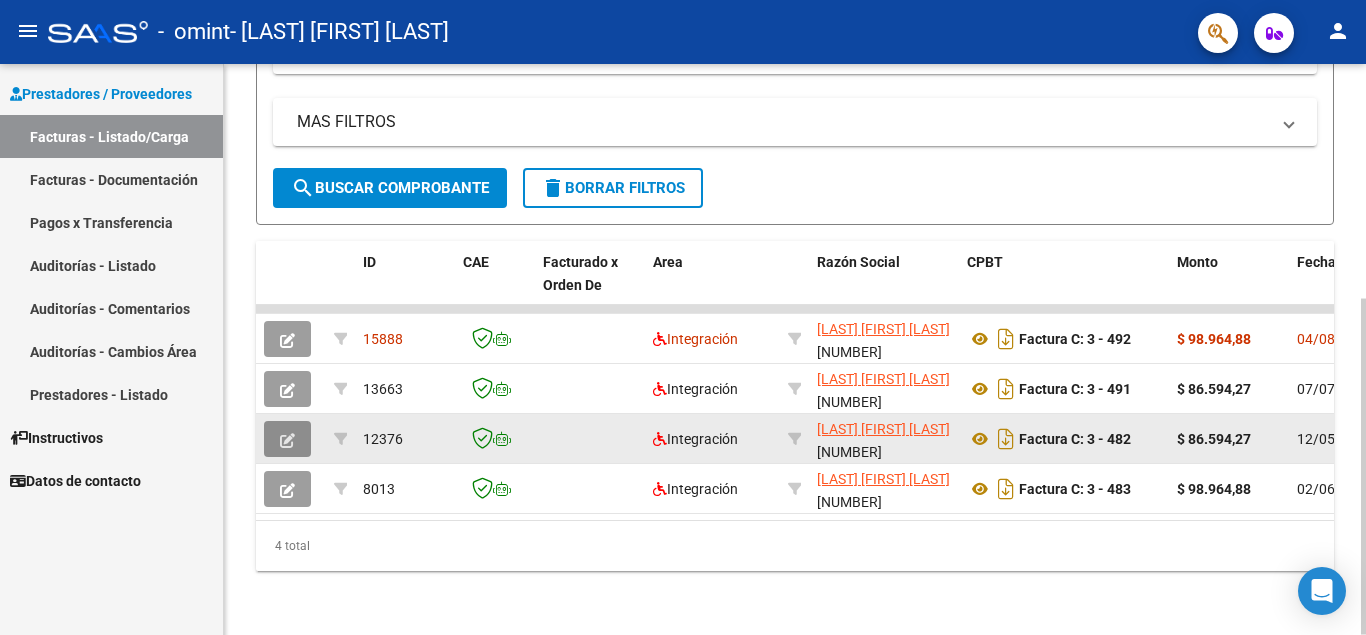 click 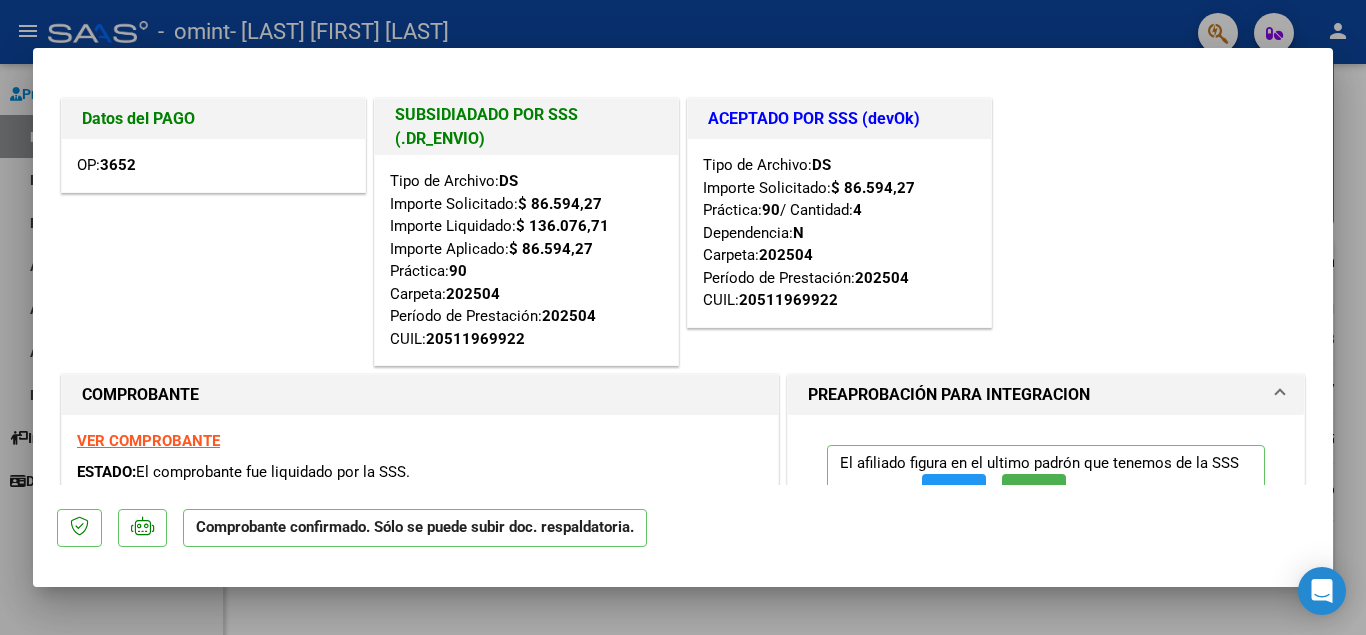 click at bounding box center [683, 317] 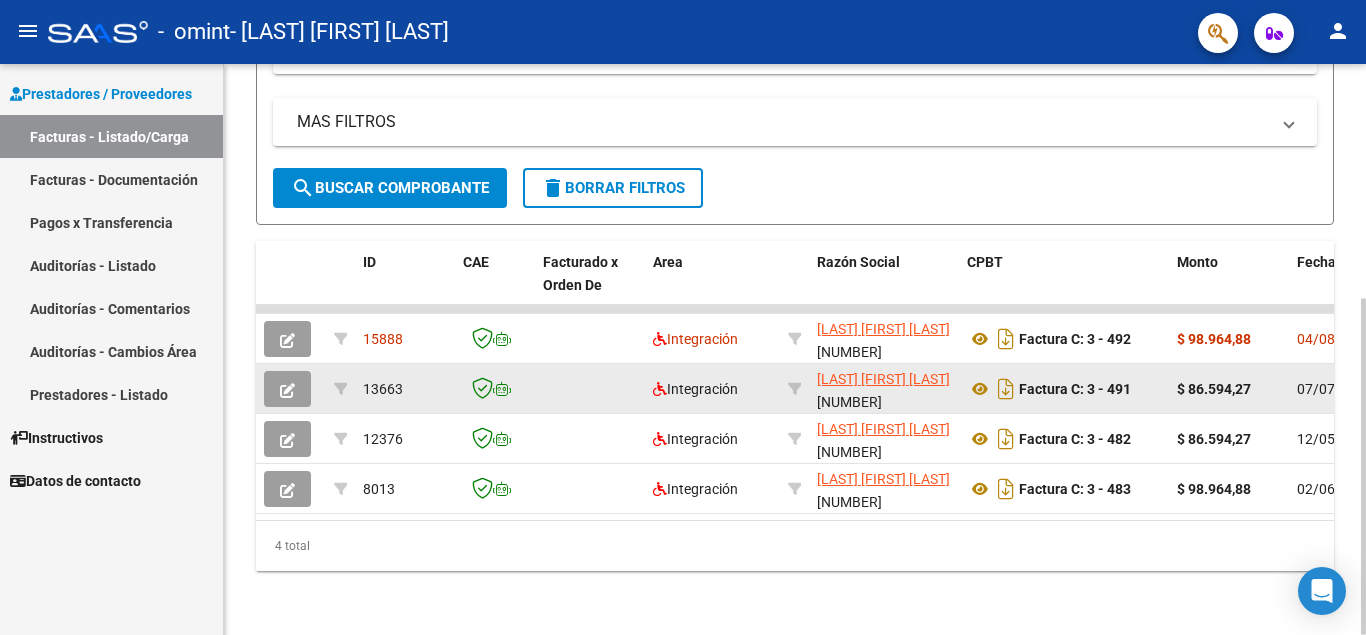 click 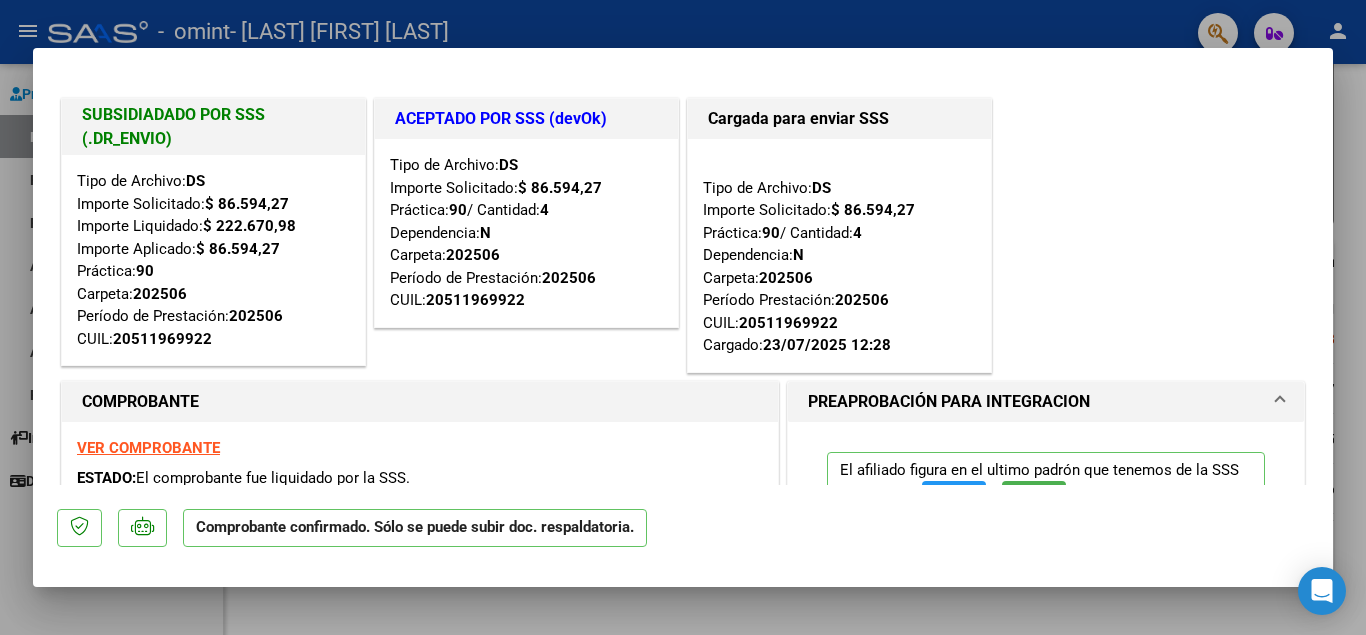 click at bounding box center [683, 317] 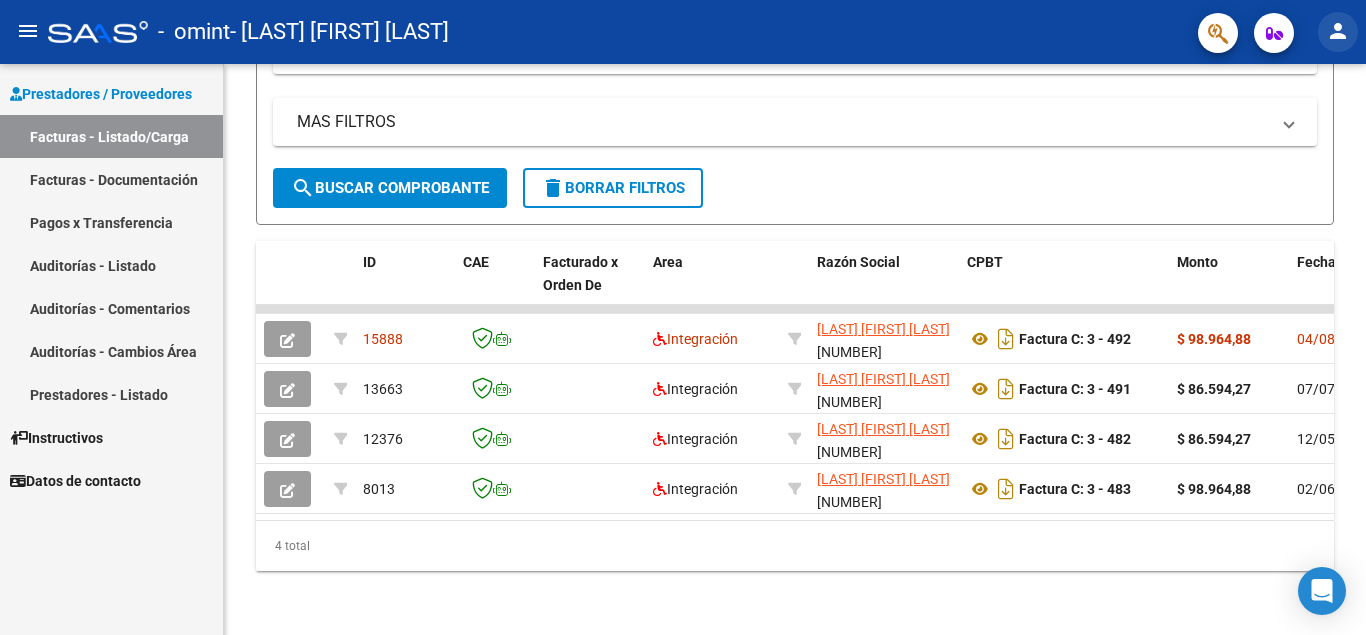 click on "person" 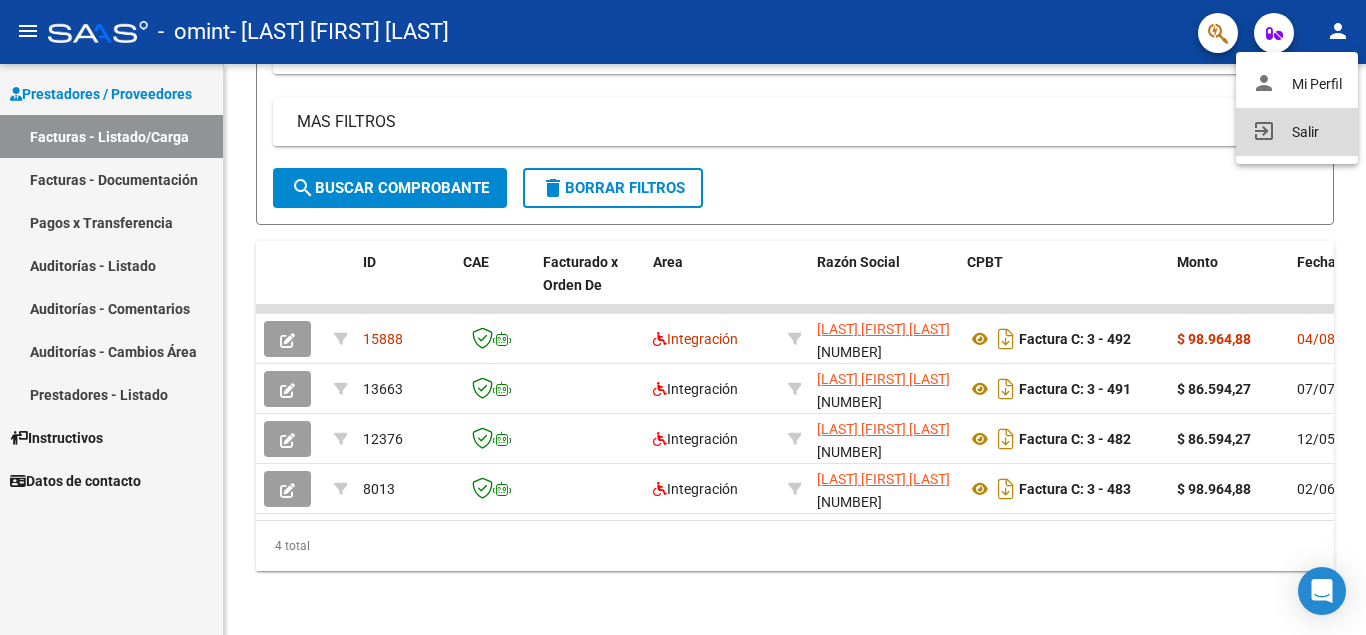click on "exit_to_app  Salir" at bounding box center [1297, 132] 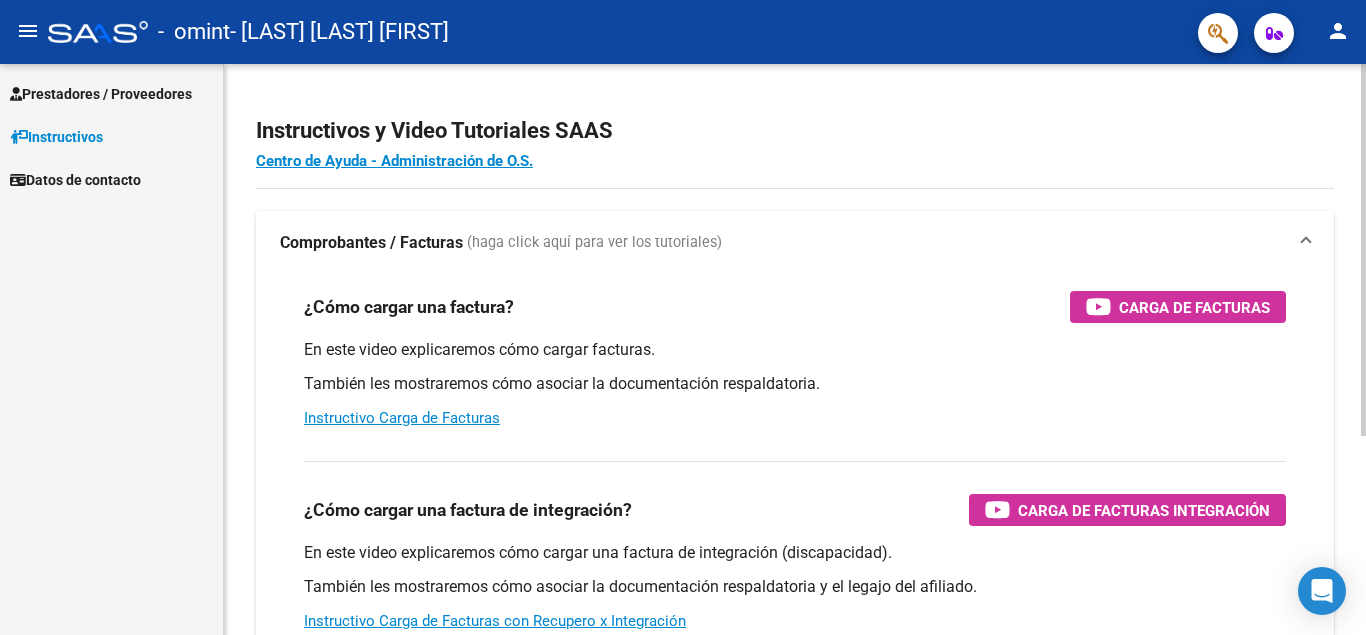 scroll, scrollTop: 0, scrollLeft: 0, axis: both 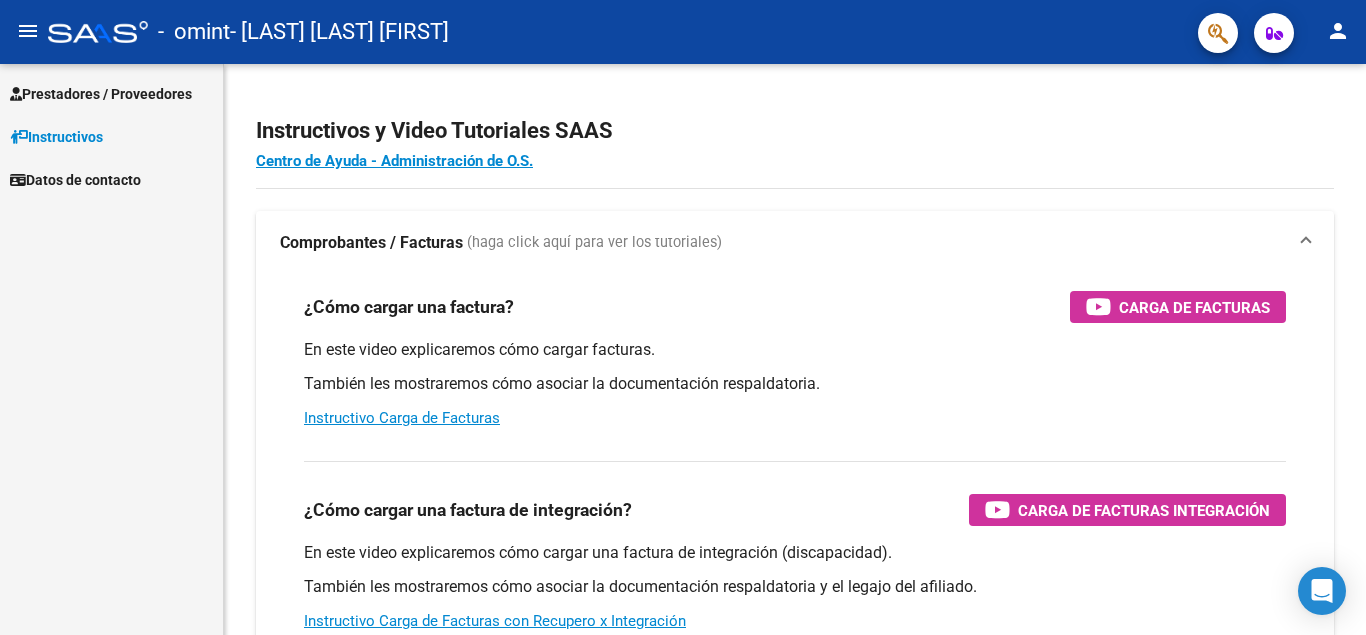 click on "Prestadores / Proveedores" at bounding box center [101, 94] 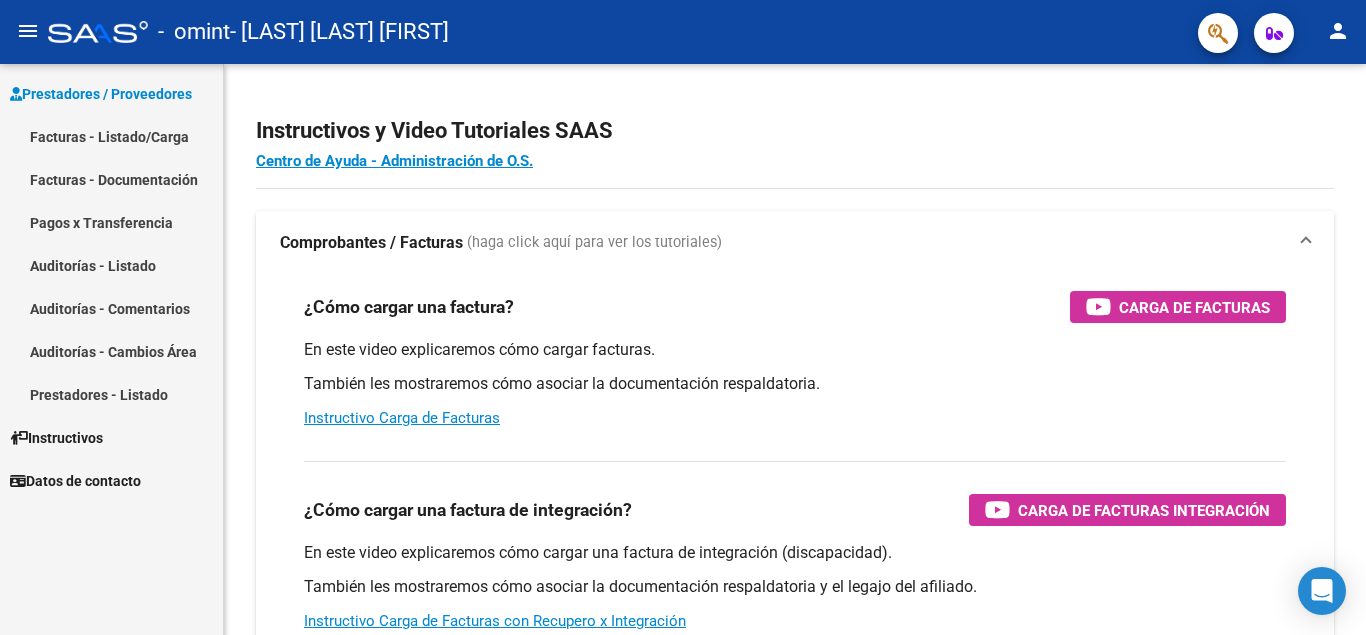 click on "Facturas - Listado/Carga" at bounding box center (111, 136) 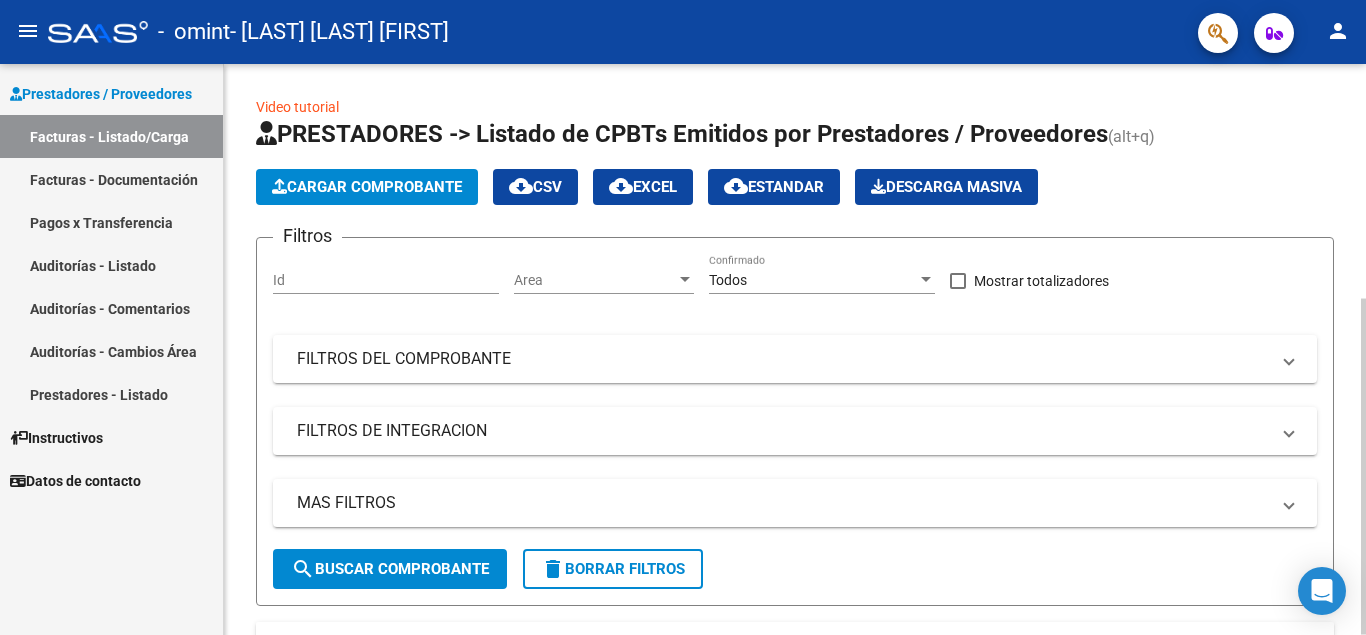 scroll, scrollTop: 398, scrollLeft: 0, axis: vertical 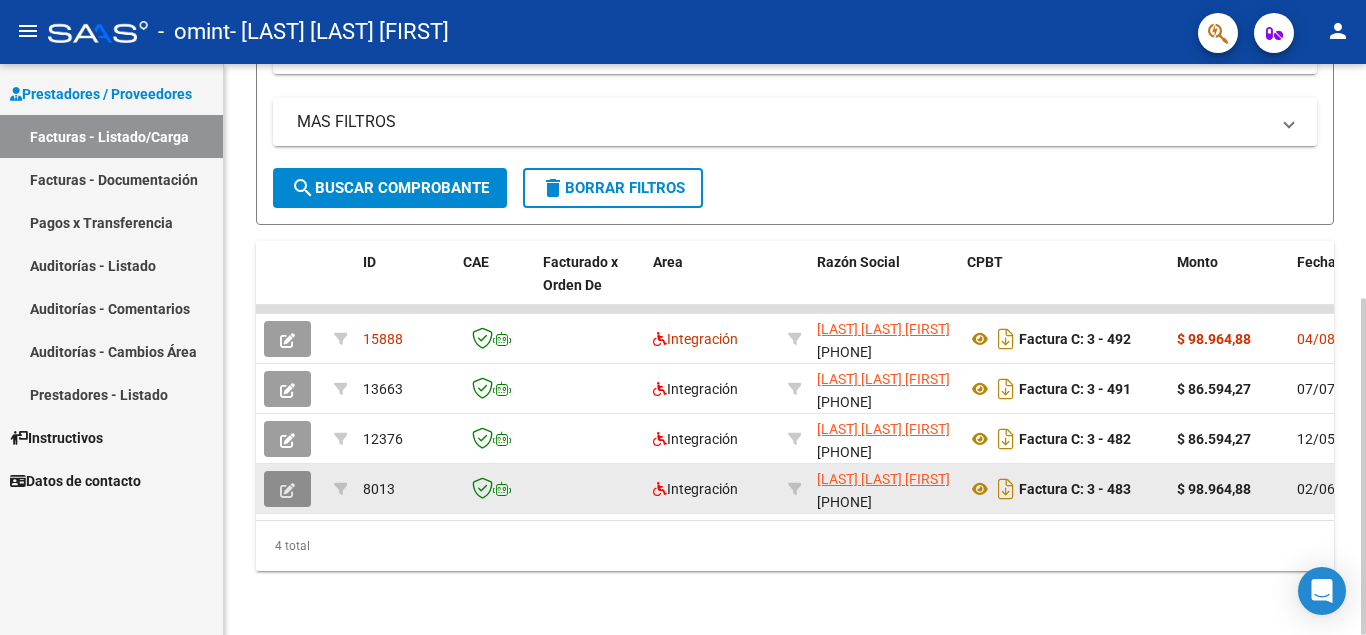 click 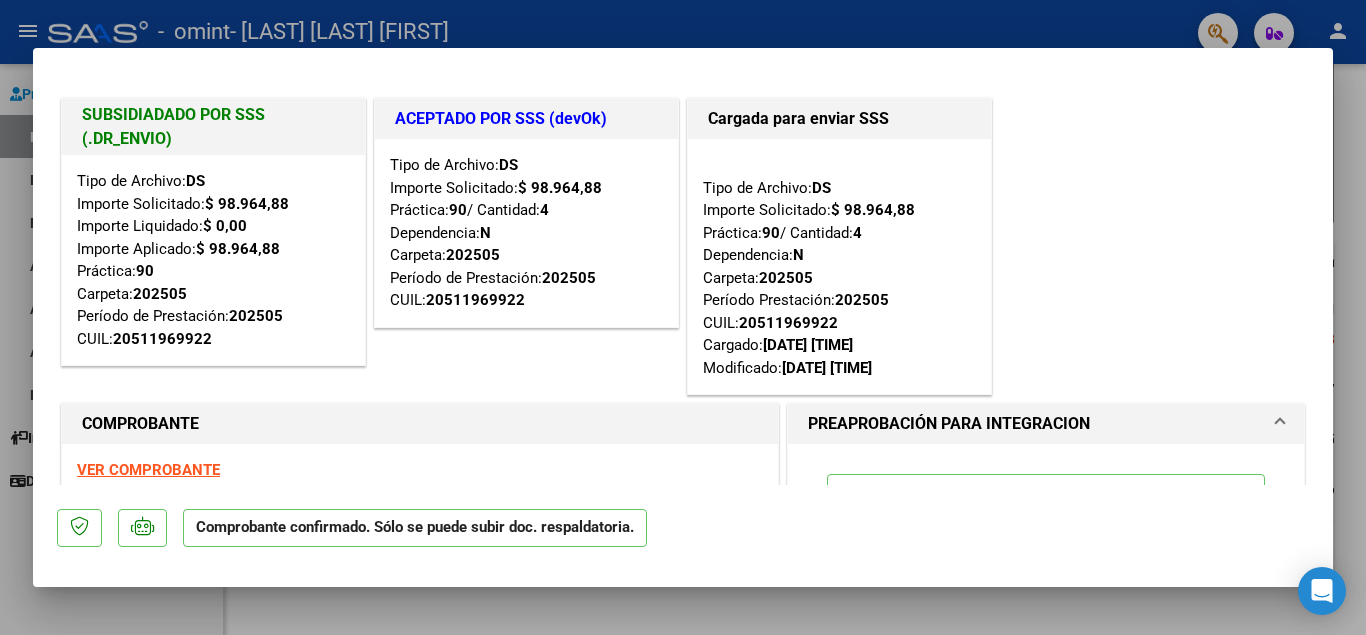 click at bounding box center [683, 317] 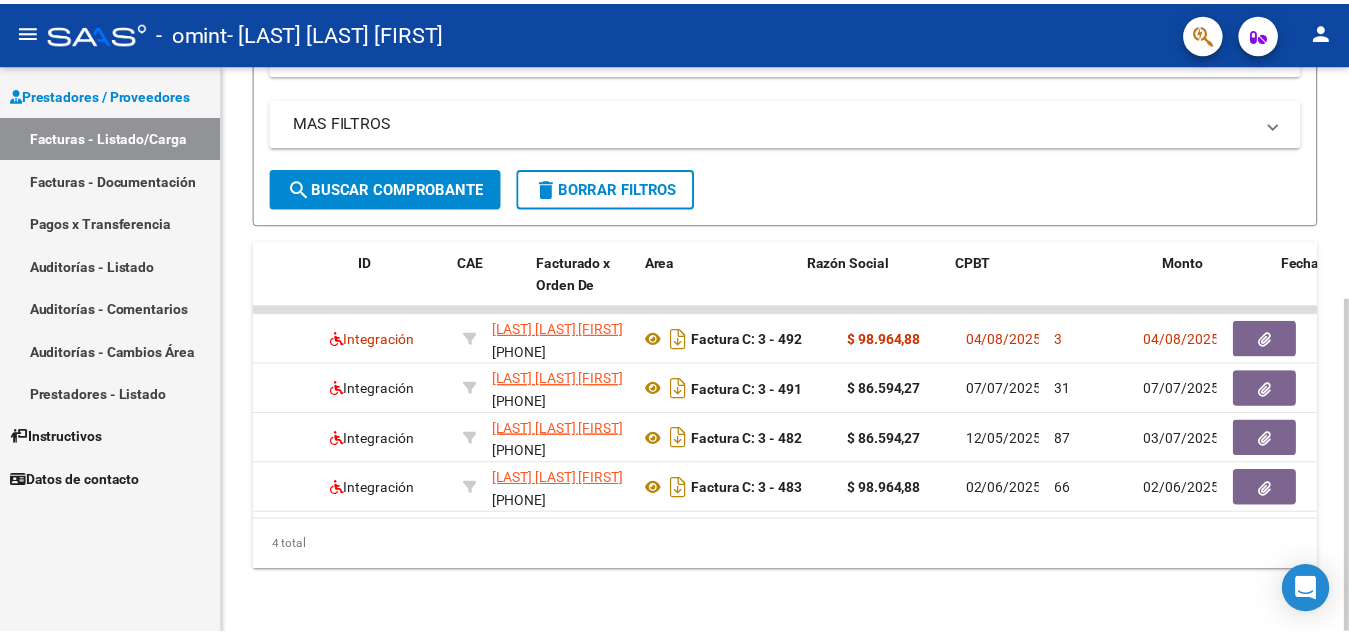 scroll, scrollTop: 0, scrollLeft: 0, axis: both 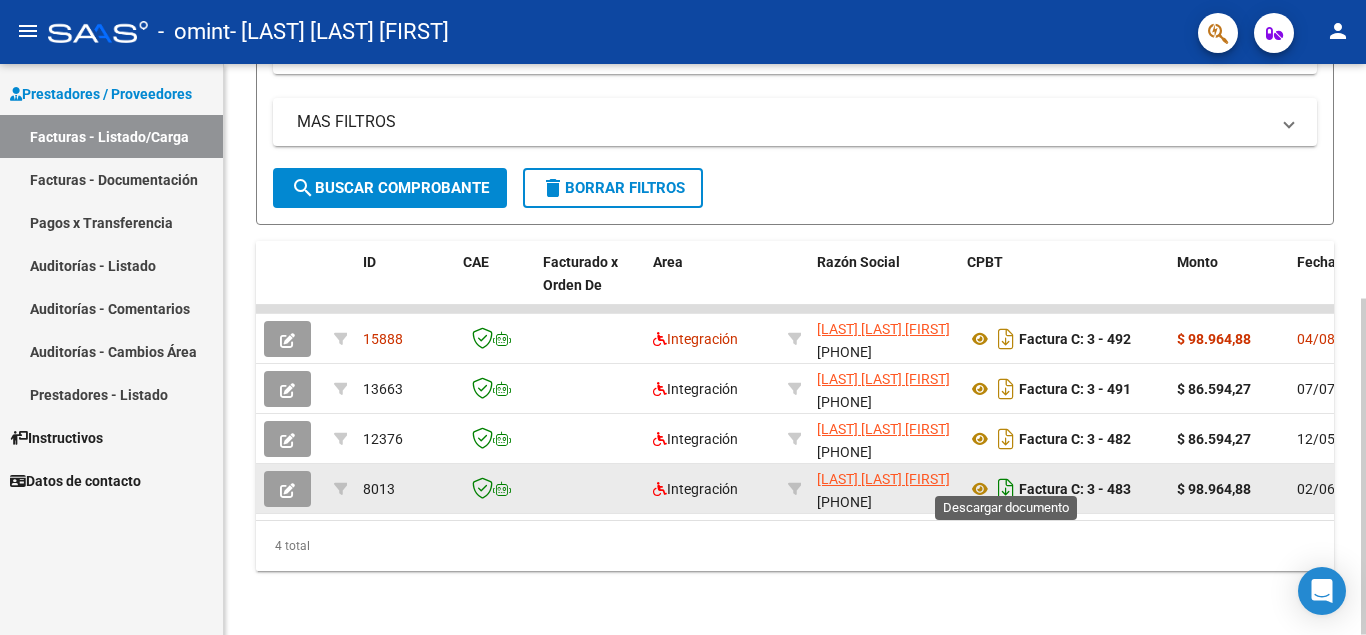 click 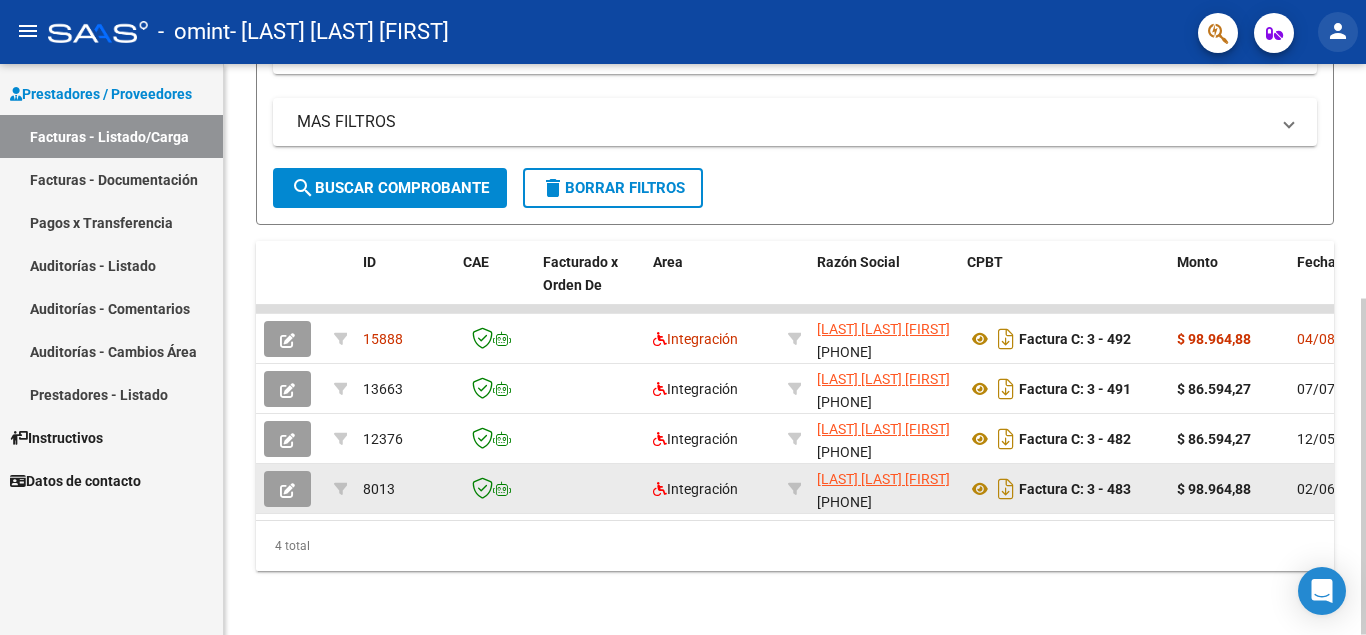 click on "person" 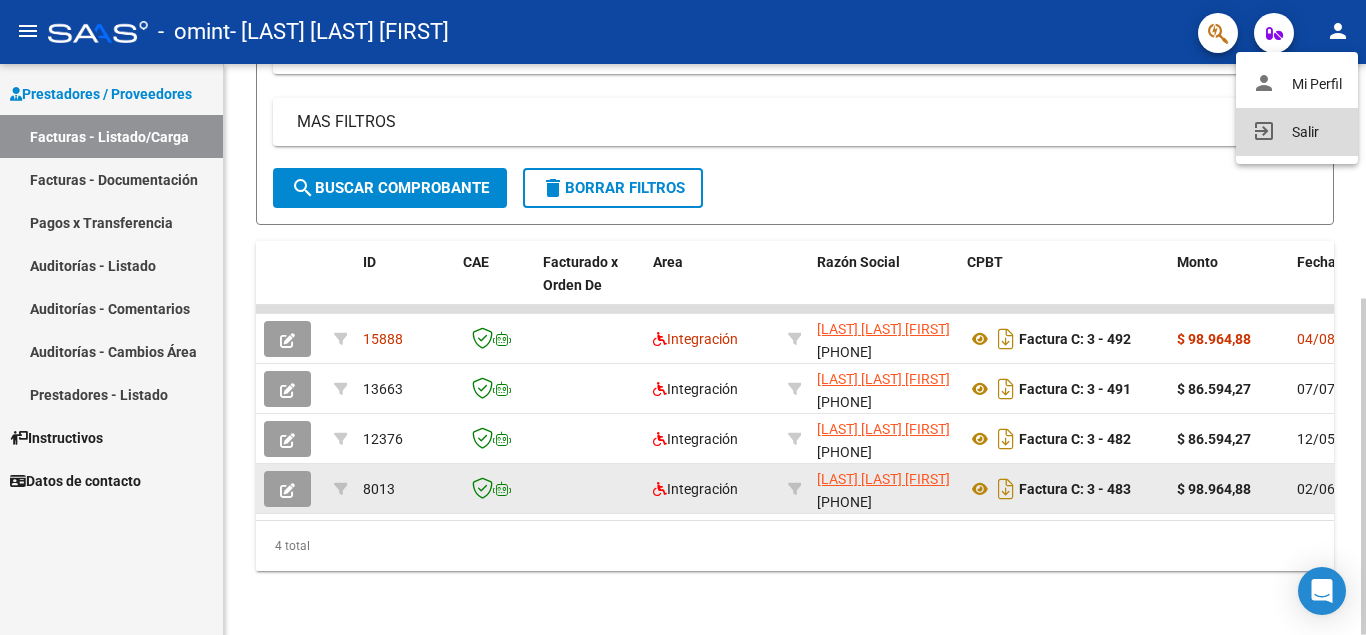 click on "exit_to_app  Salir" at bounding box center (1297, 132) 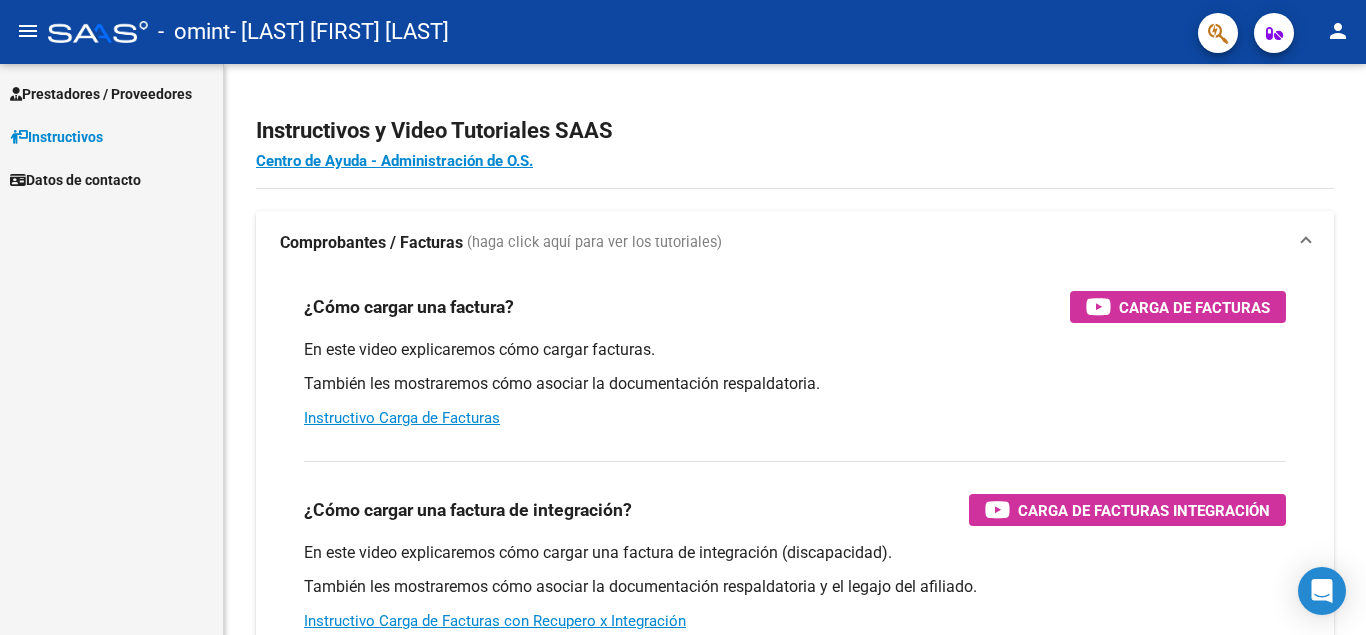 scroll, scrollTop: 0, scrollLeft: 0, axis: both 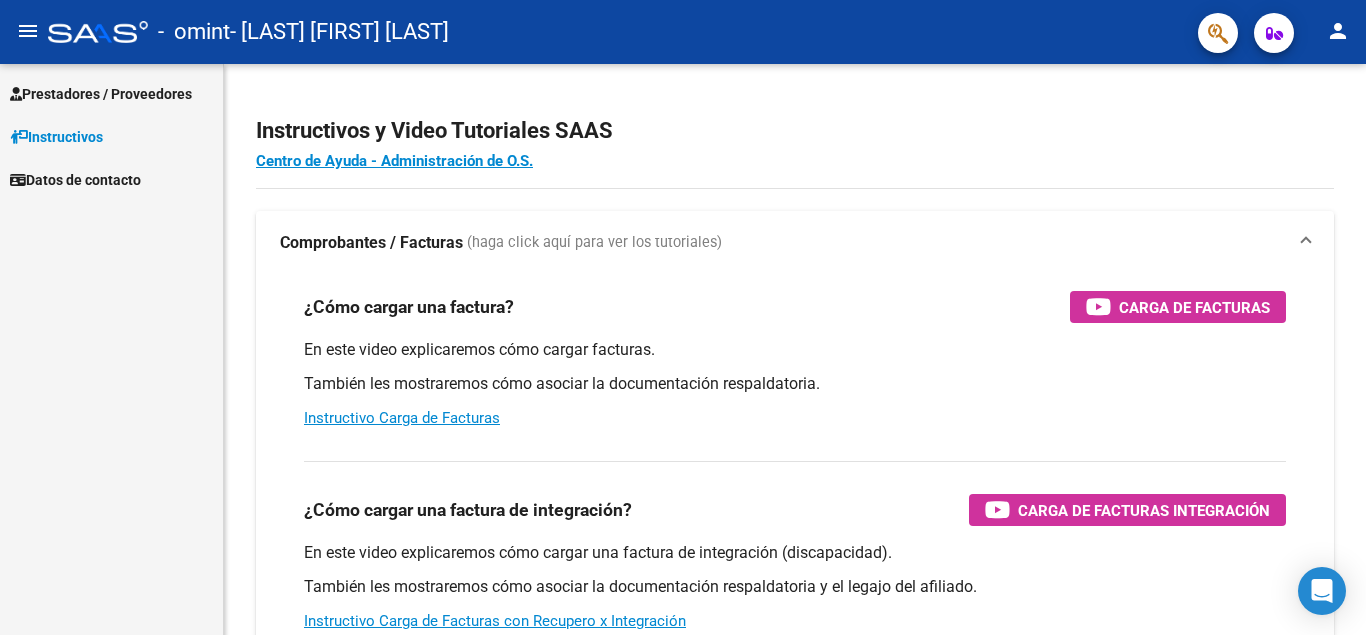 click on "Prestadores / Proveedores" at bounding box center (101, 94) 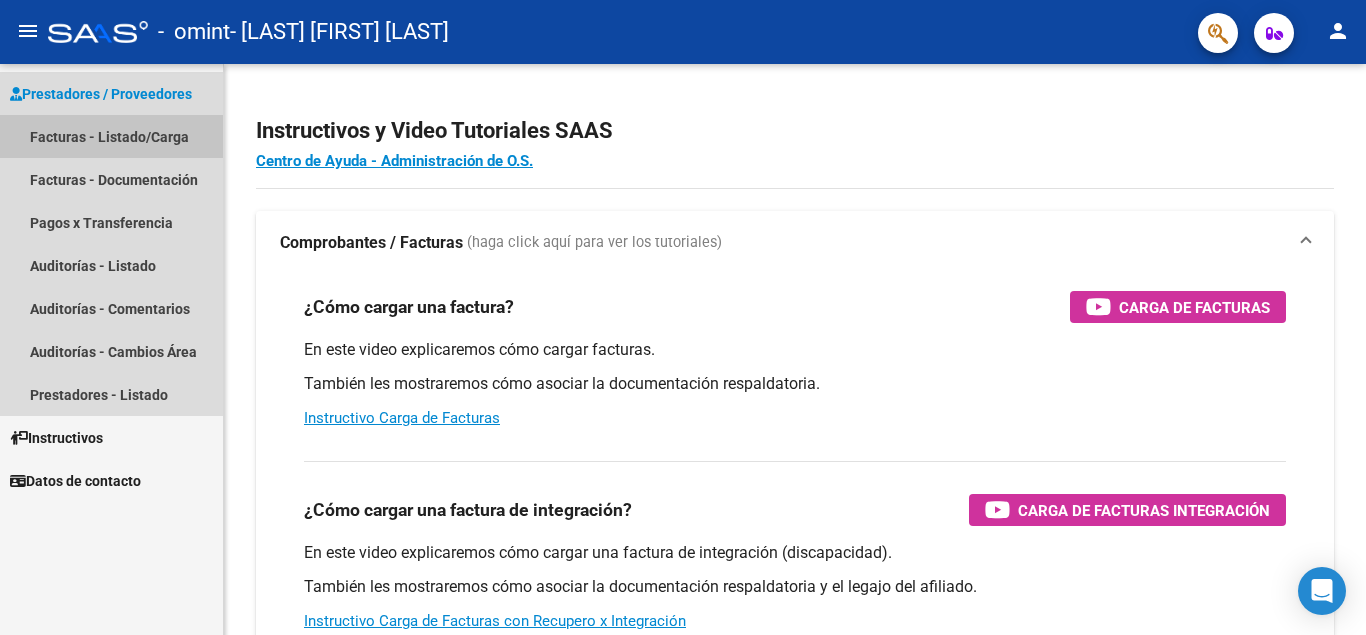 click on "Facturas - Listado/Carga" at bounding box center [111, 136] 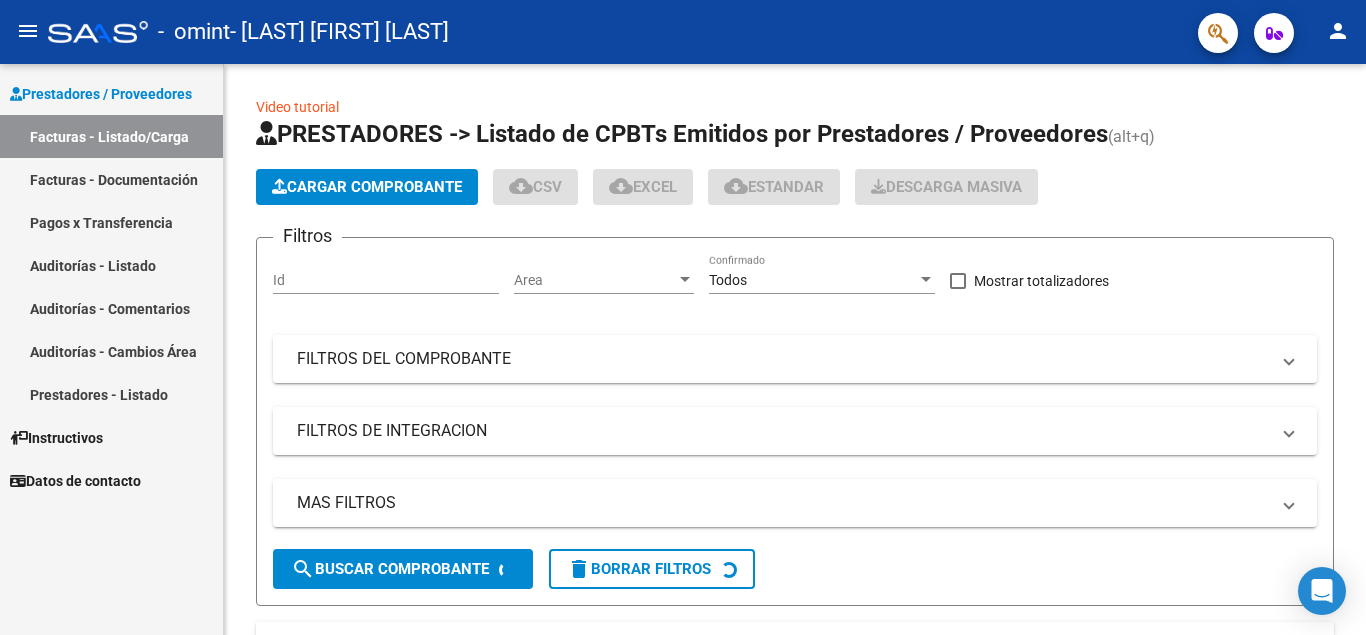 click on "Pagos x Transferencia" at bounding box center [111, 222] 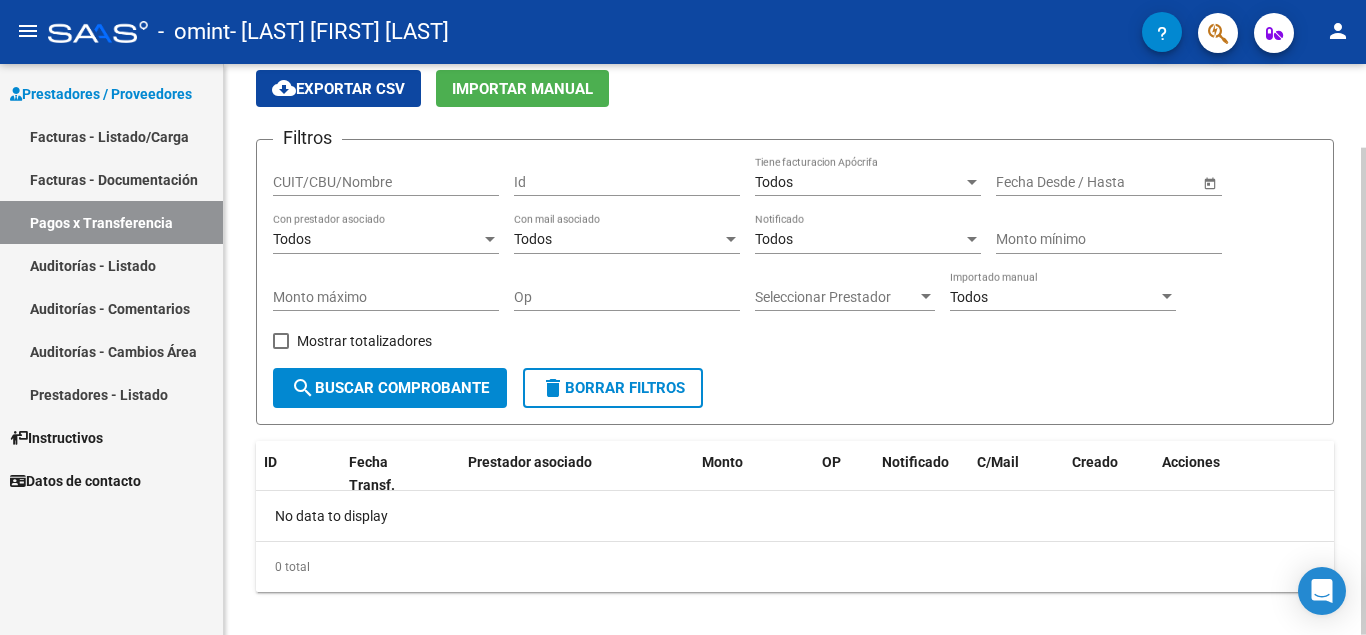 scroll, scrollTop: 98, scrollLeft: 0, axis: vertical 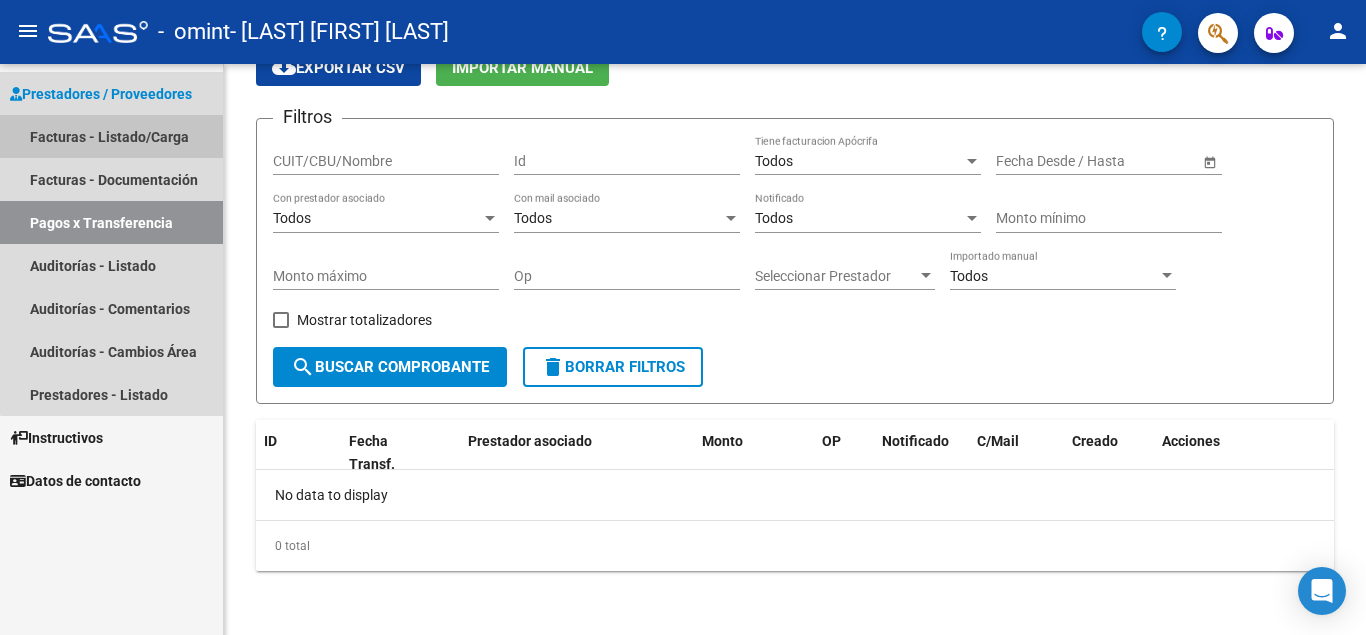 click on "Facturas - Listado/Carga" at bounding box center (111, 136) 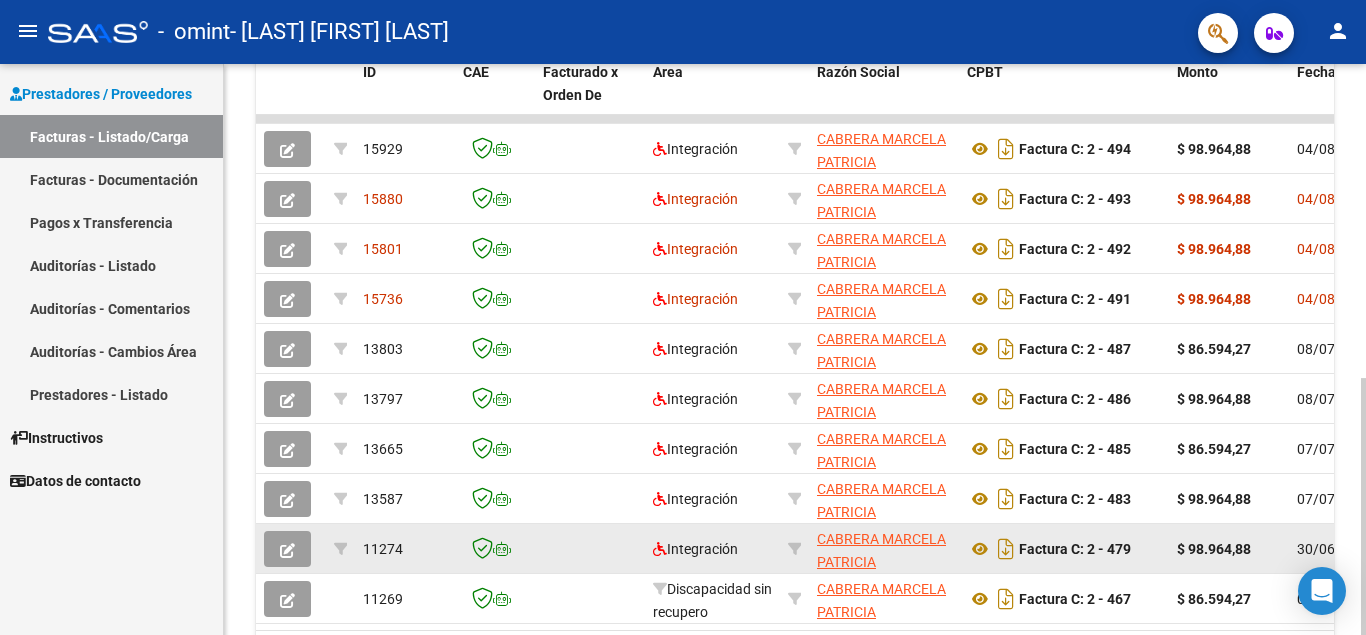 scroll, scrollTop: 698, scrollLeft: 0, axis: vertical 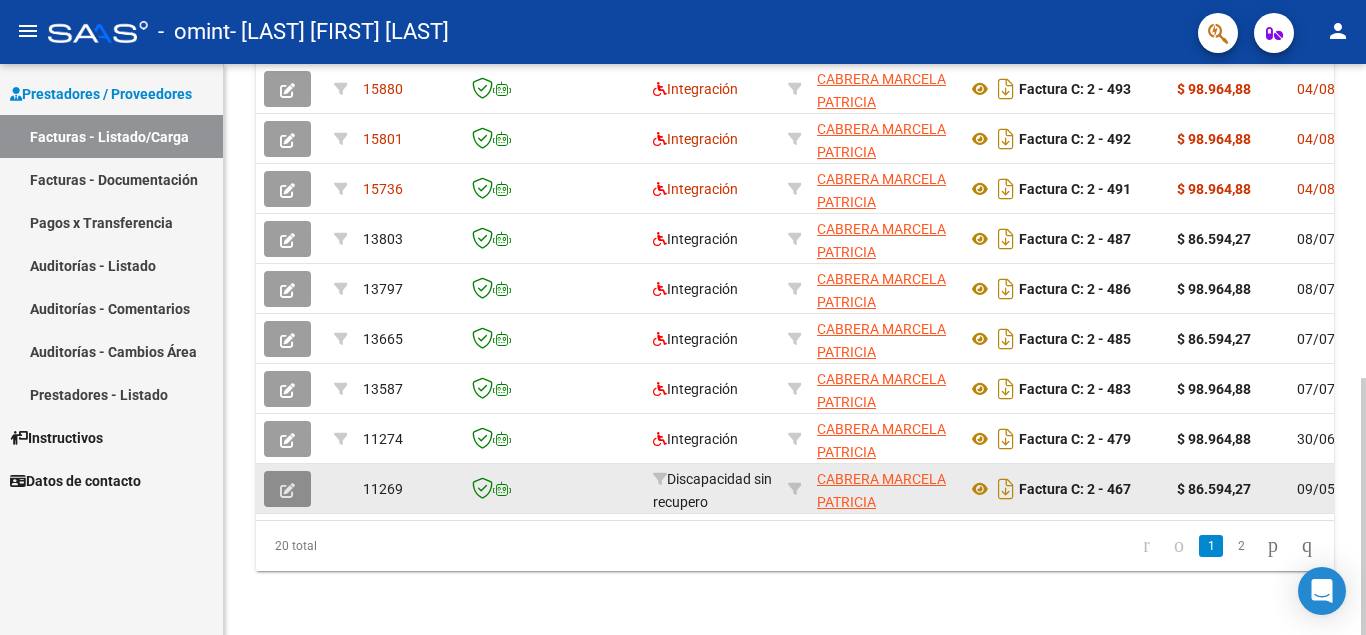 click 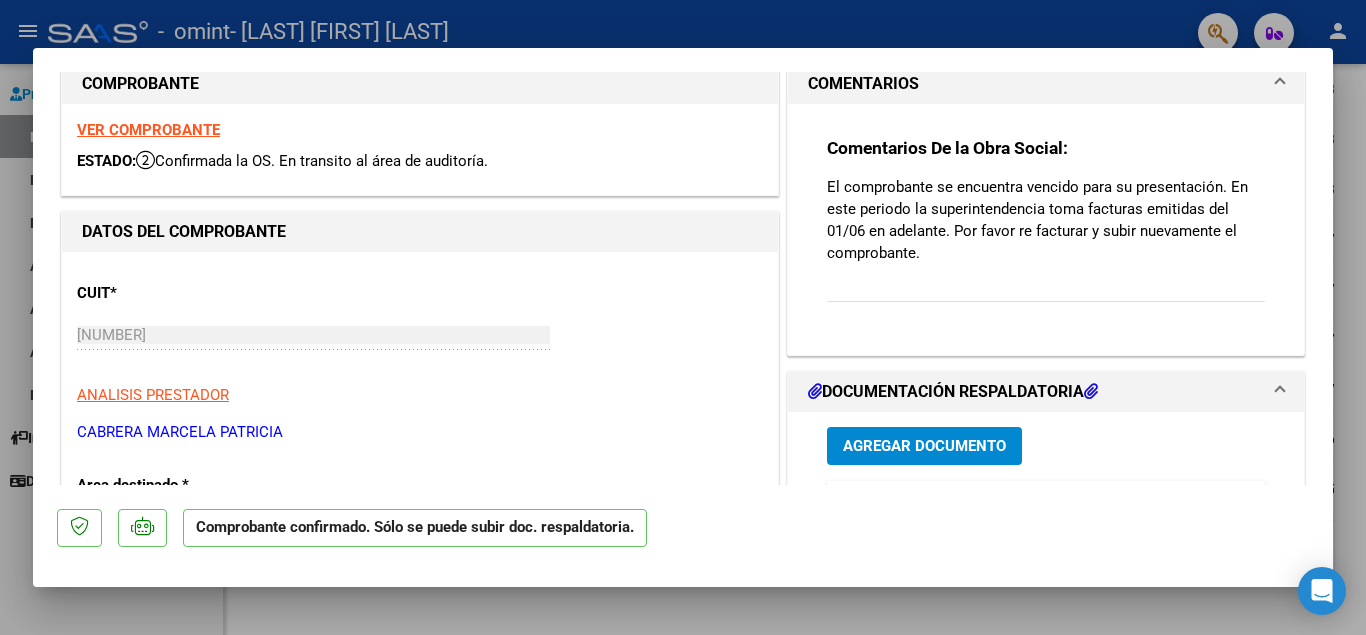 scroll, scrollTop: 0, scrollLeft: 0, axis: both 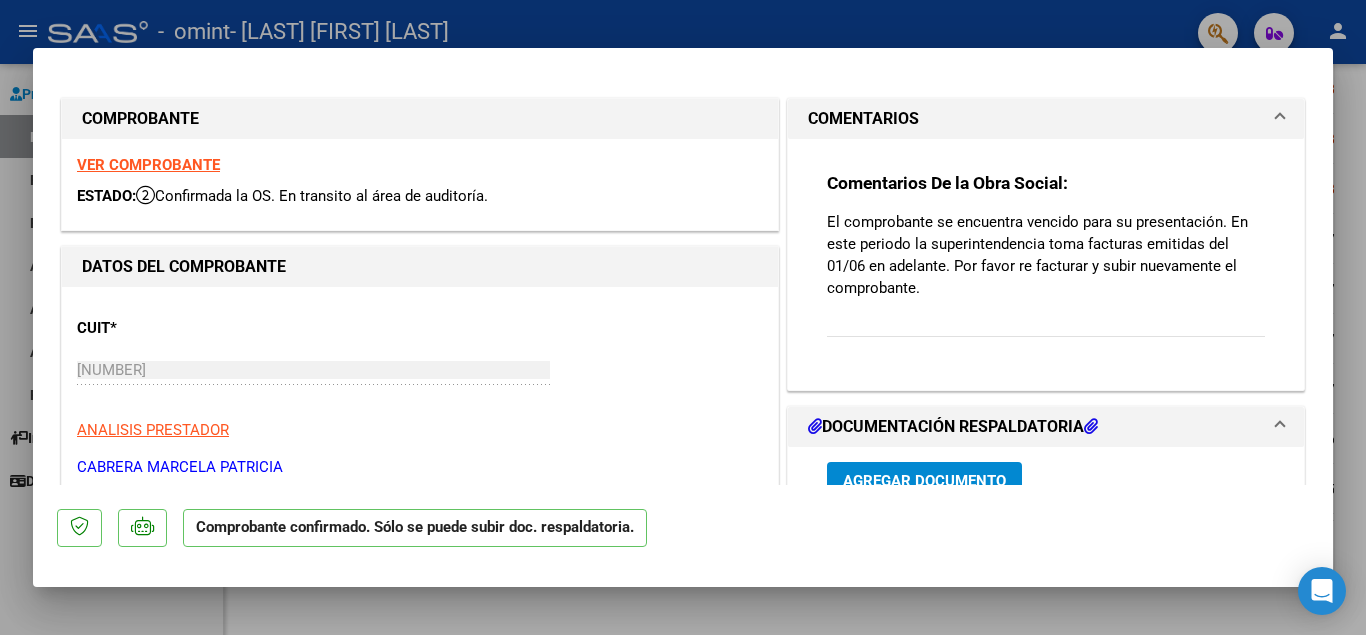 click at bounding box center (683, 317) 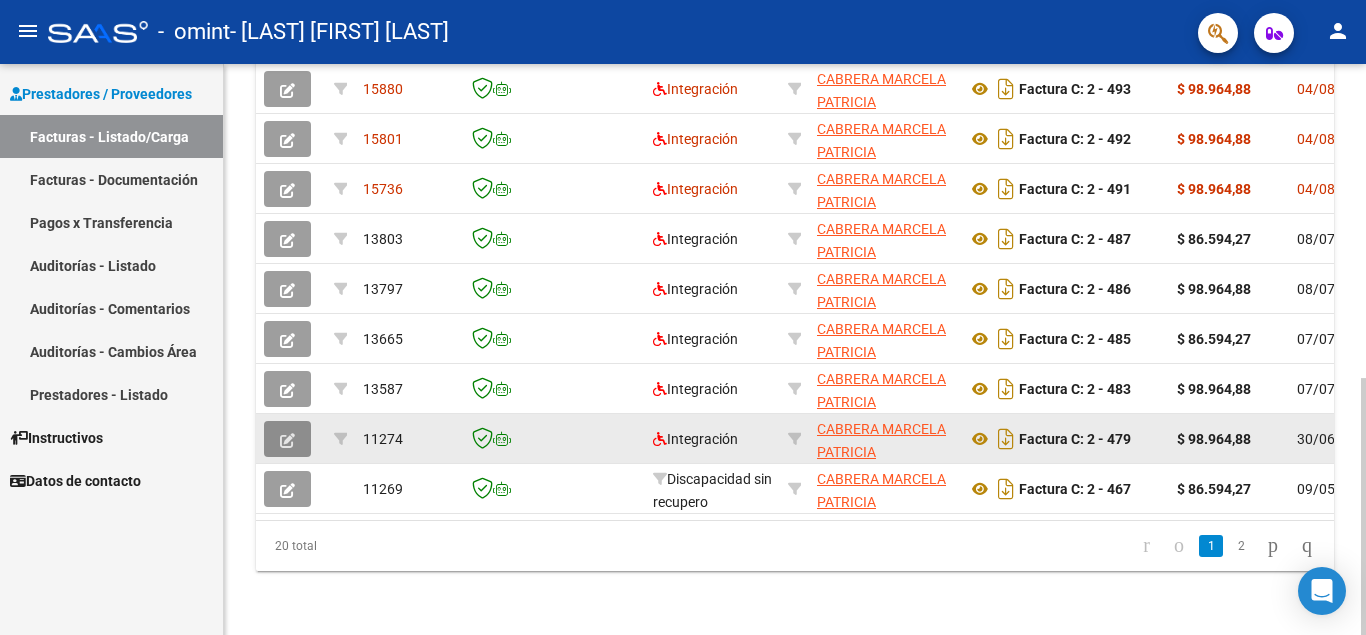 click 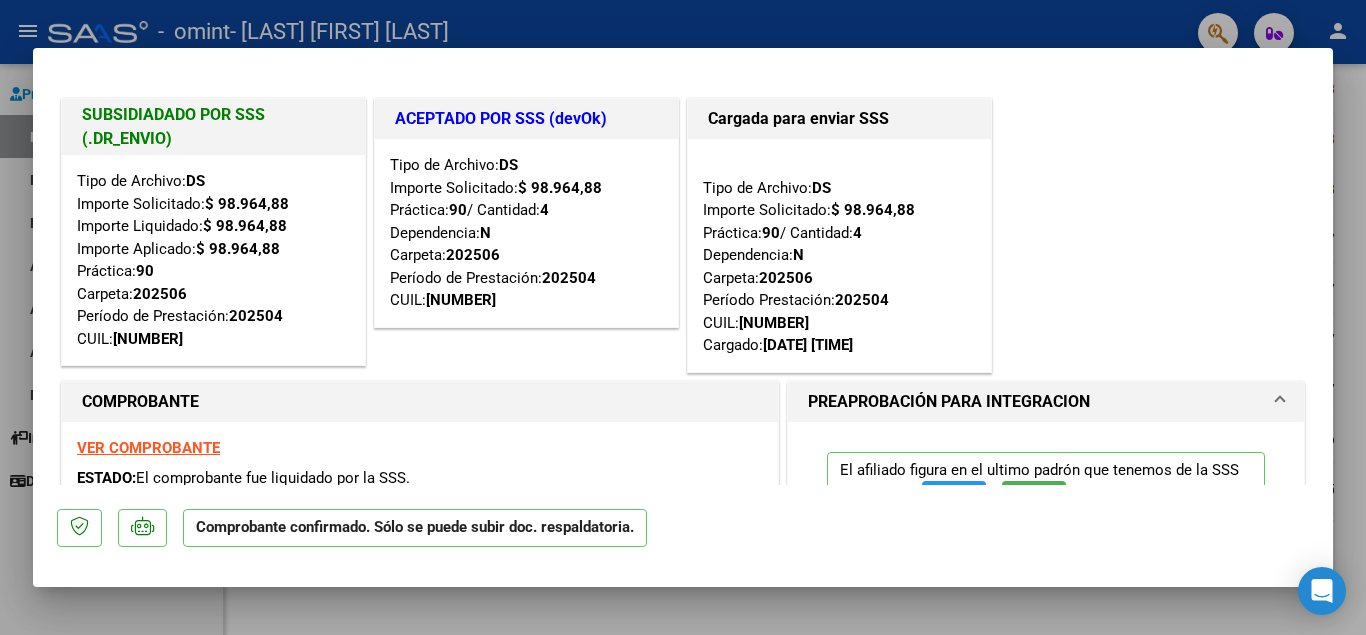 click at bounding box center (683, 317) 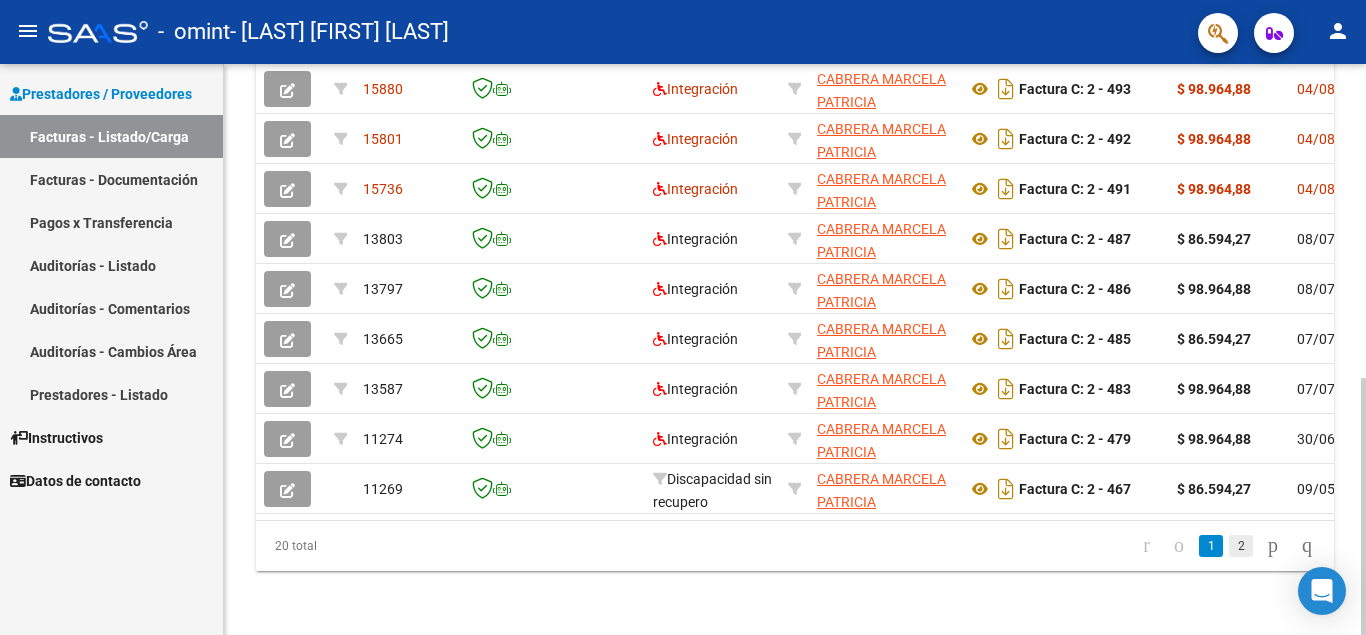 click on "2" 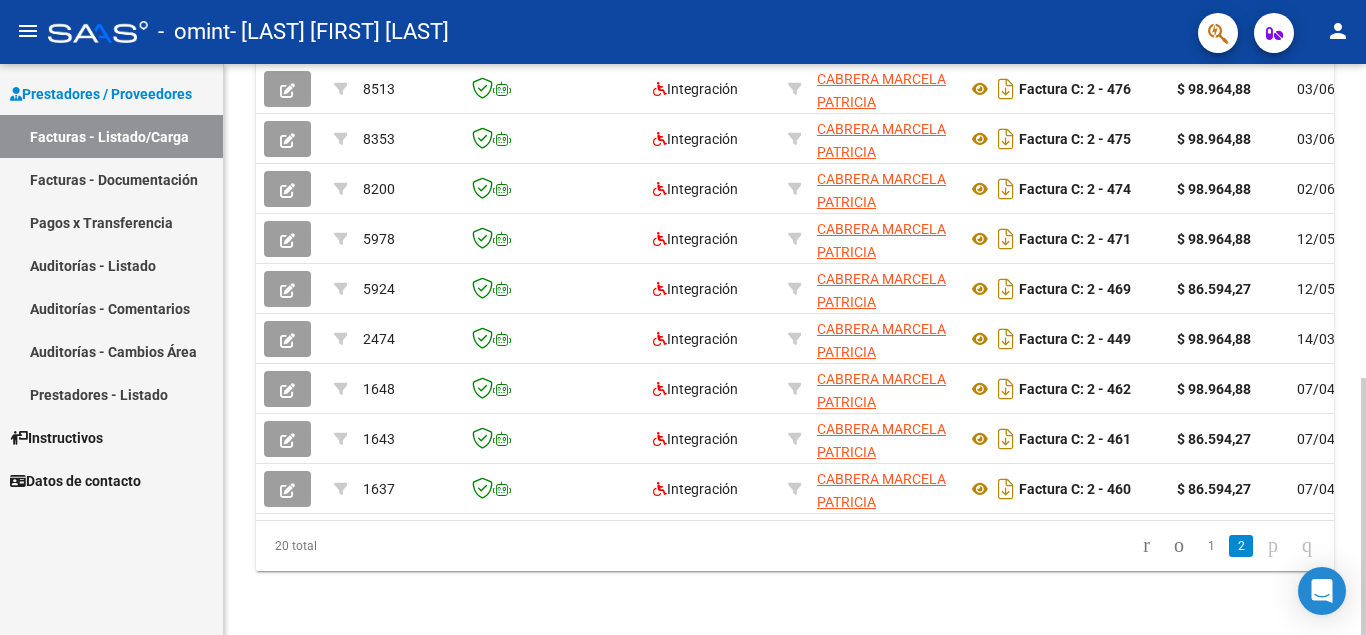 scroll, scrollTop: 698, scrollLeft: 0, axis: vertical 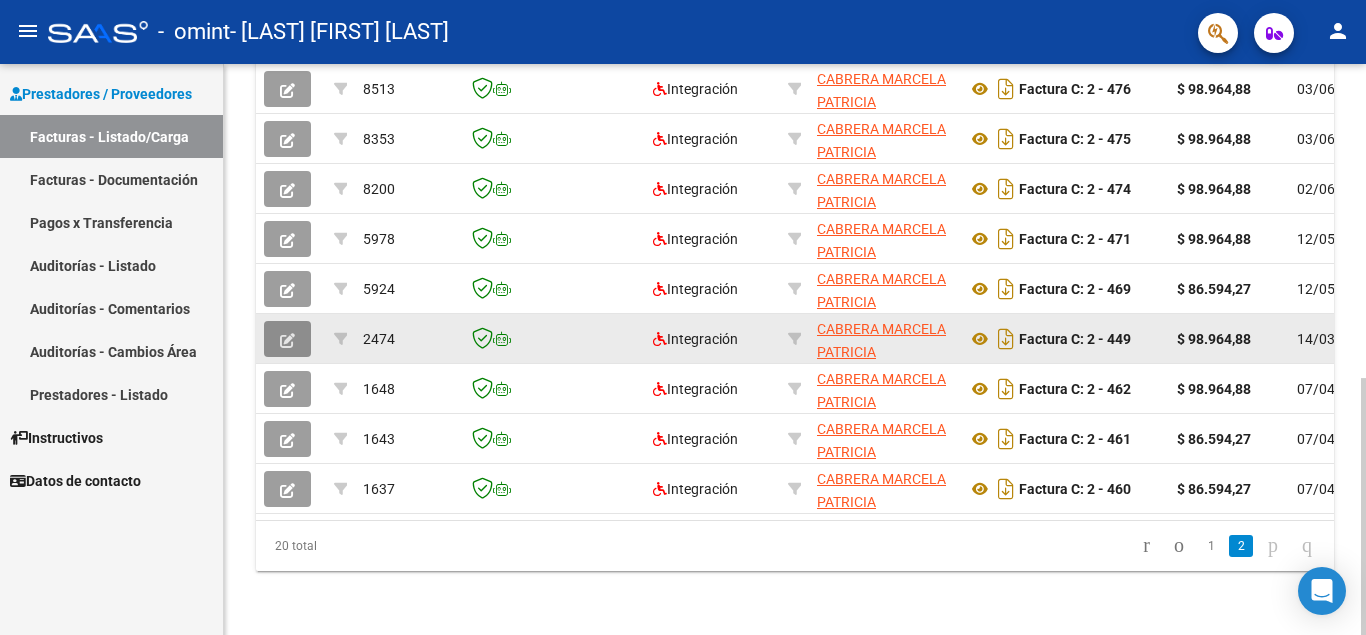 click 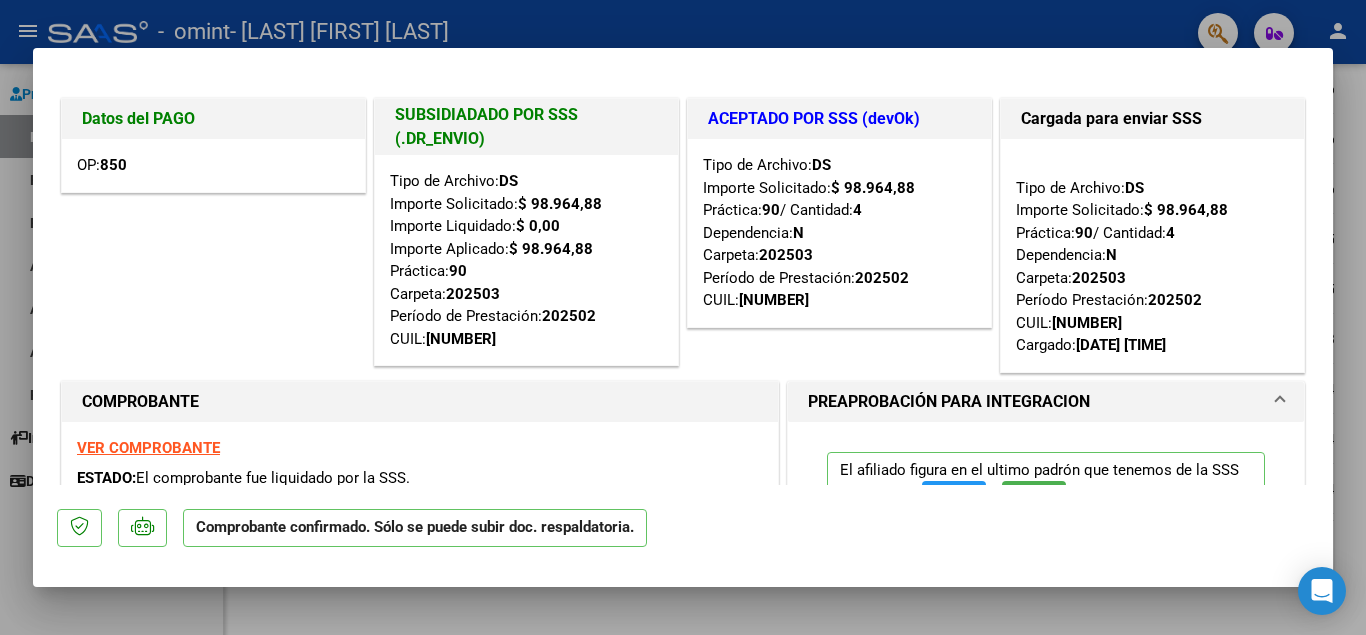 click at bounding box center (683, 317) 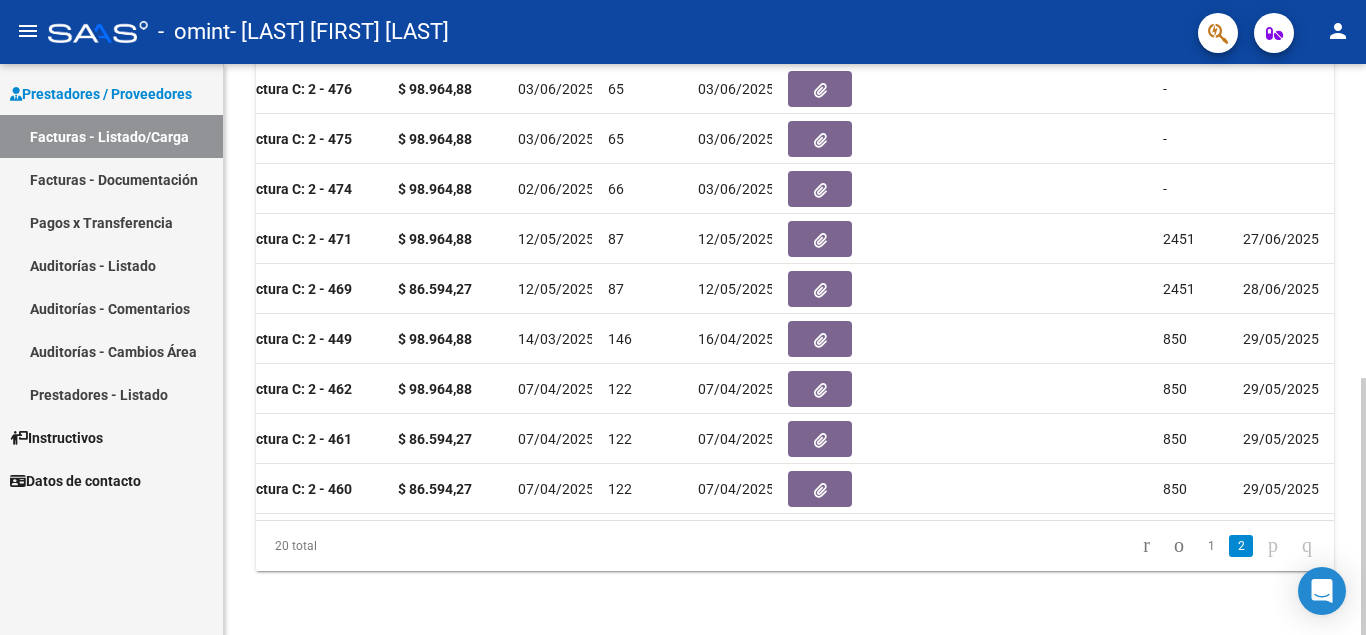 scroll, scrollTop: 0, scrollLeft: 0, axis: both 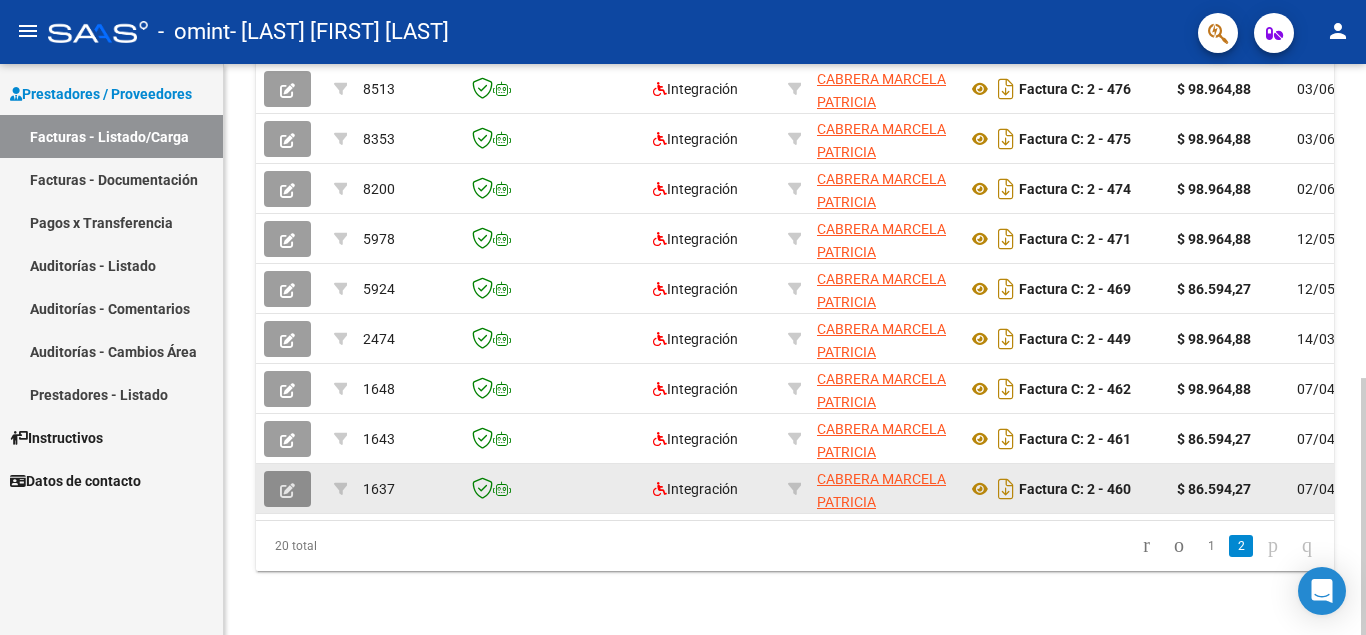 click 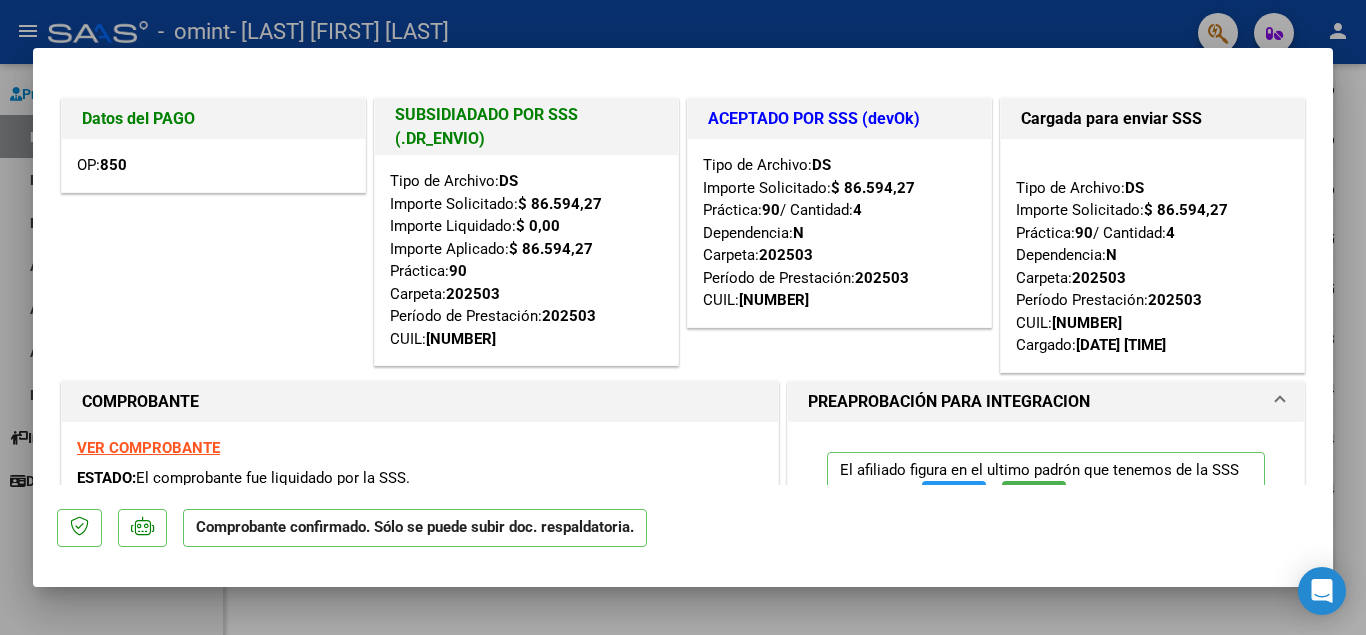 click at bounding box center (683, 317) 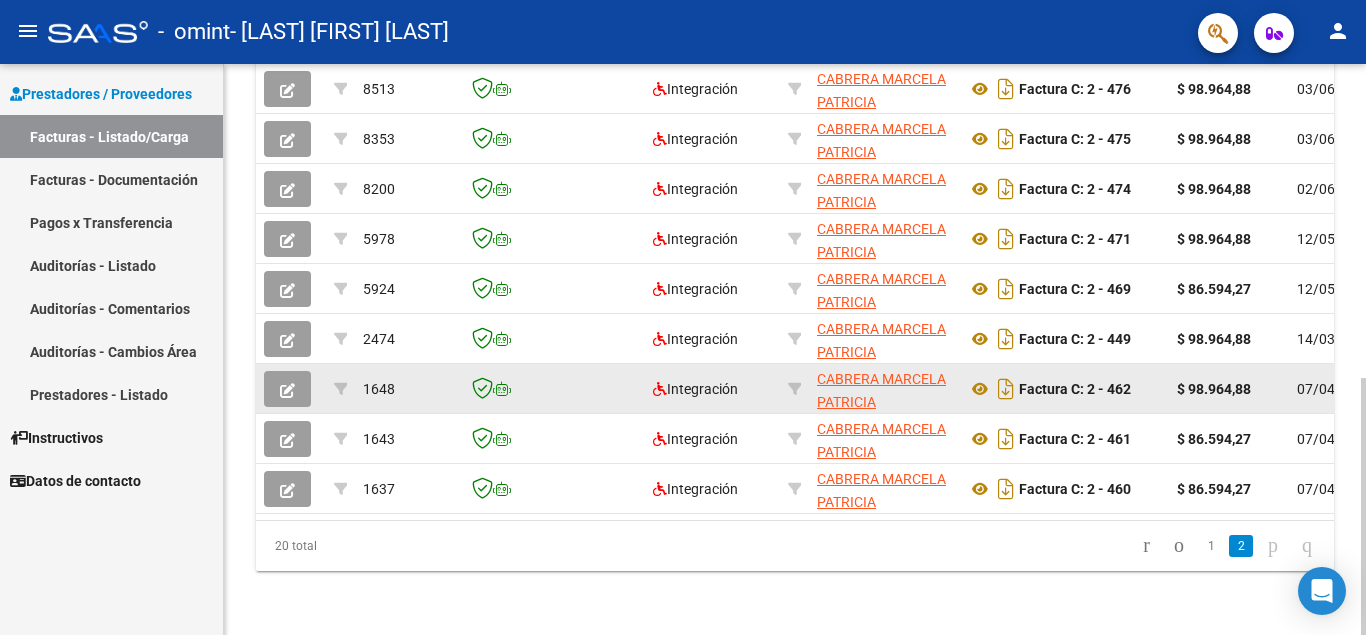 click 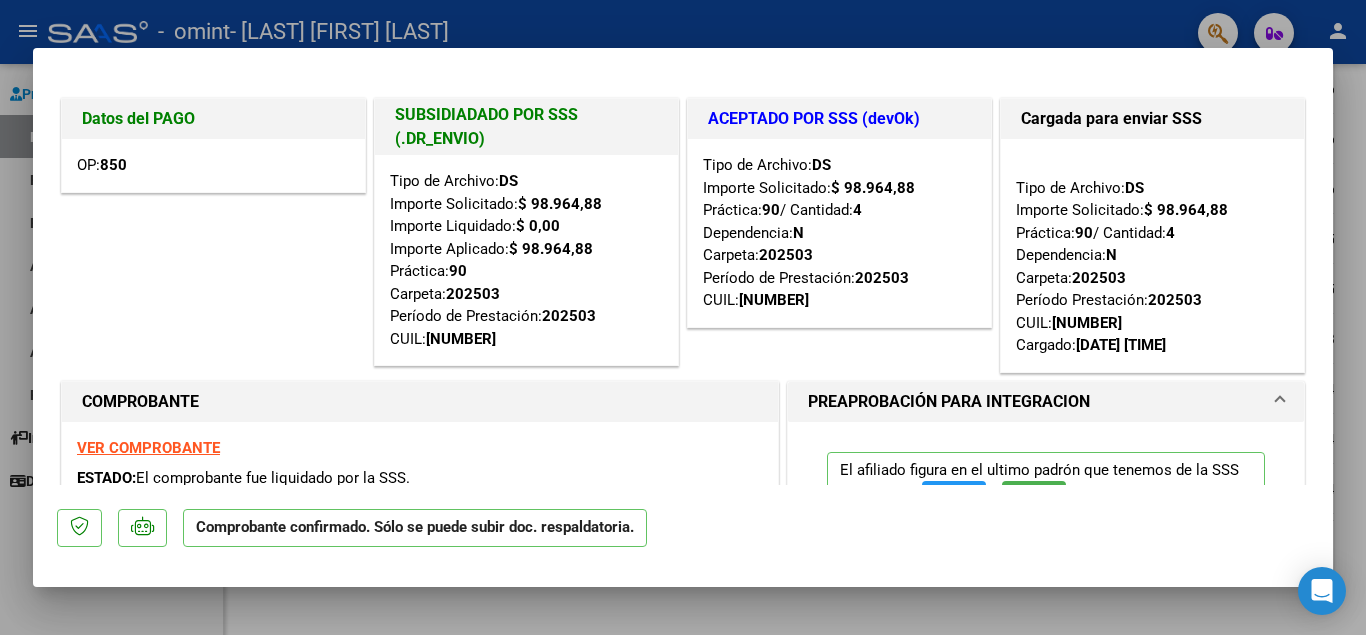 click at bounding box center [683, 317] 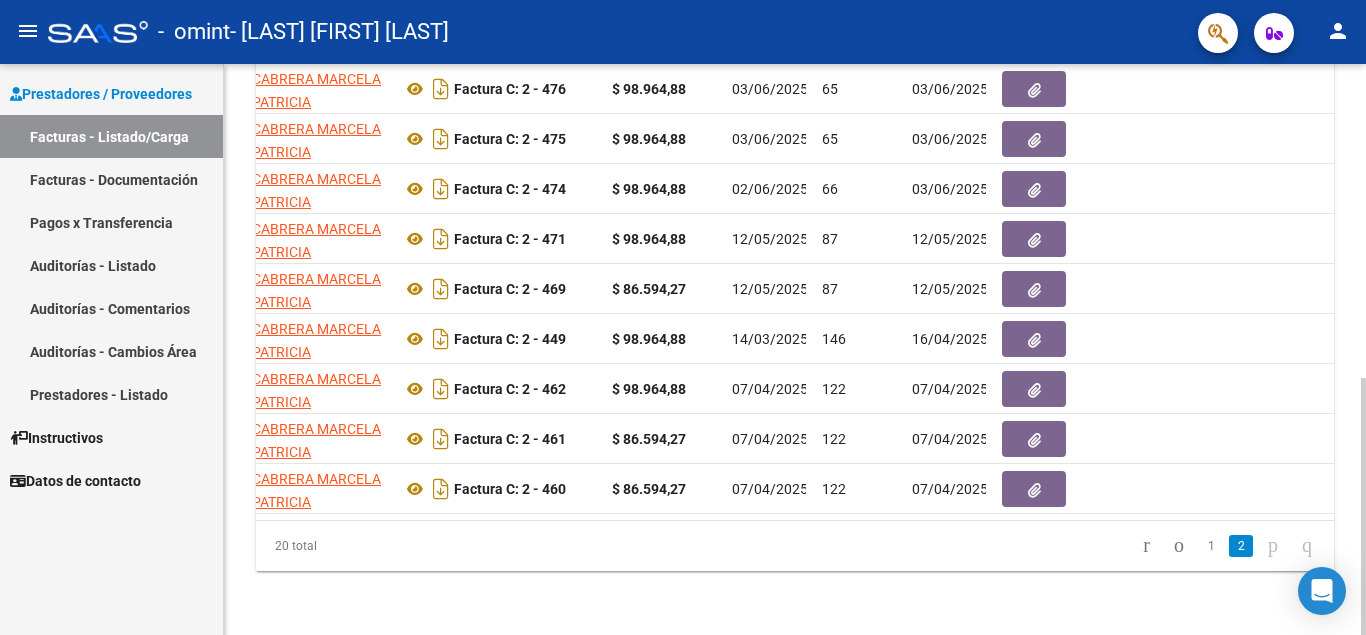 scroll, scrollTop: 0, scrollLeft: 0, axis: both 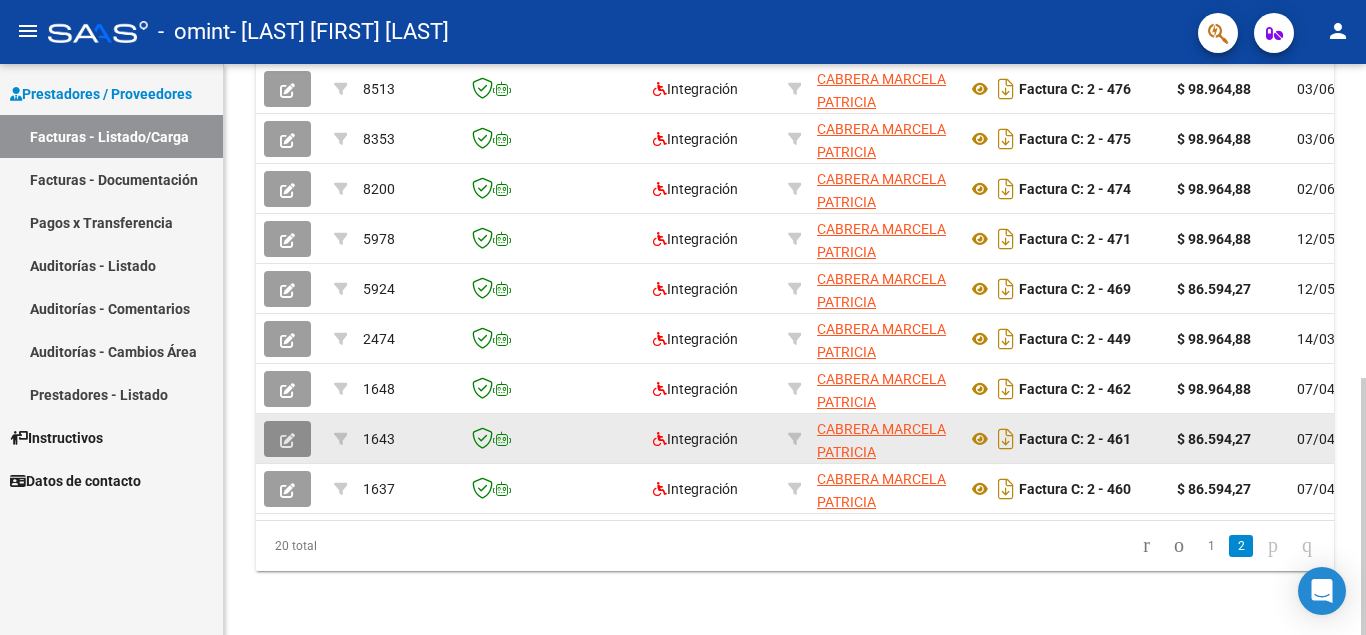 click 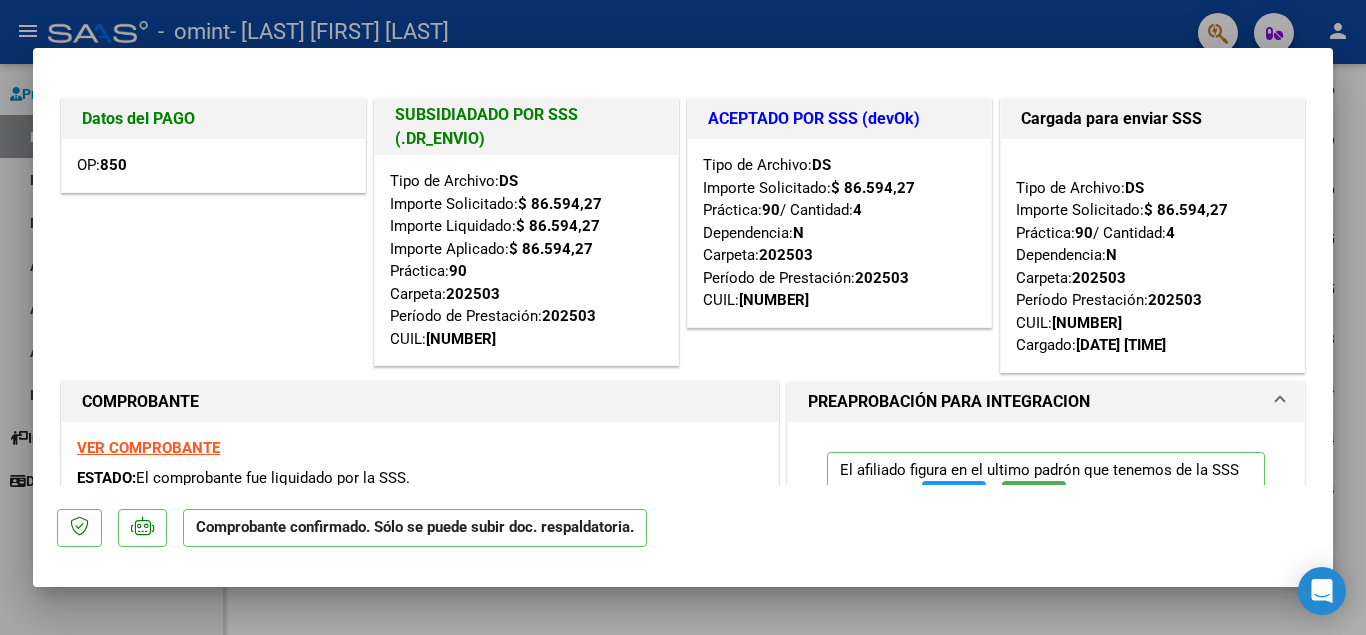 click at bounding box center [683, 317] 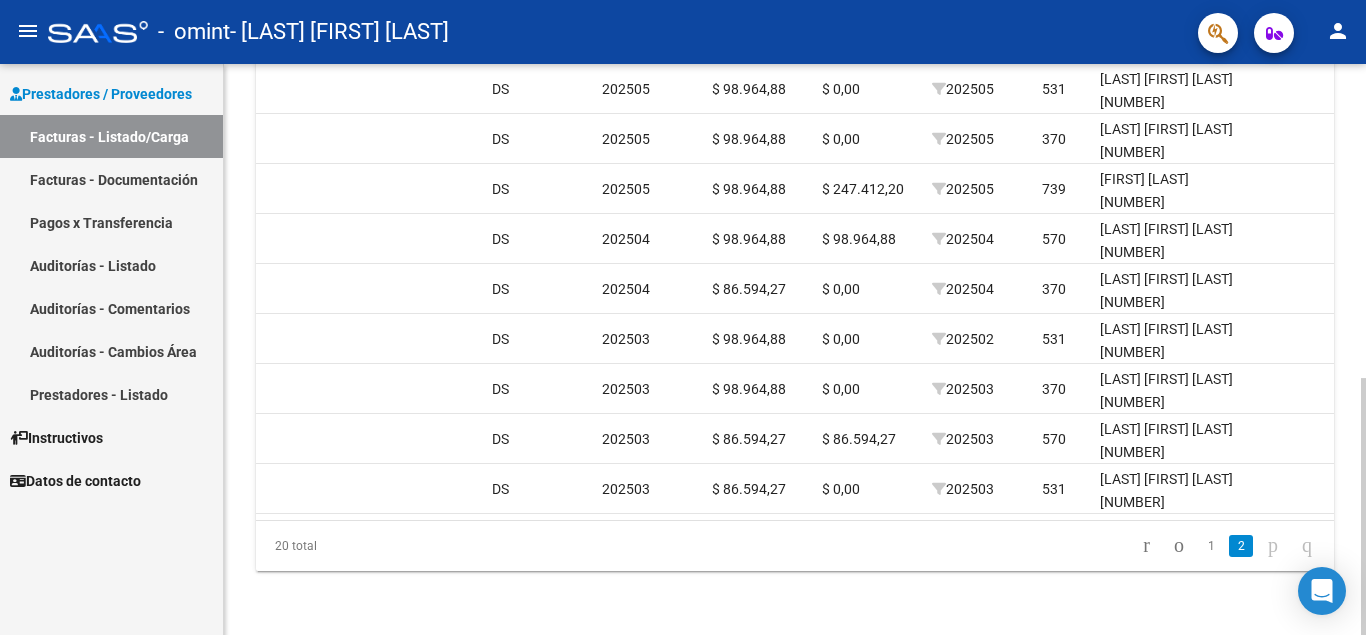 scroll, scrollTop: 0, scrollLeft: 0, axis: both 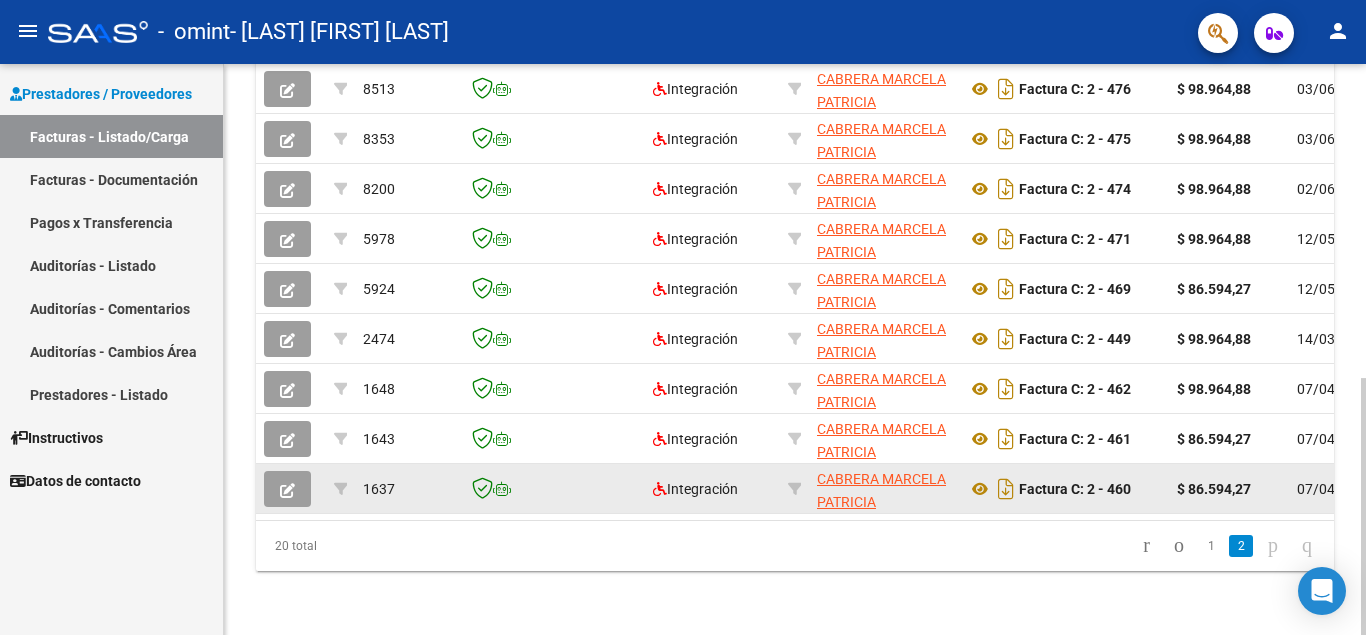 click 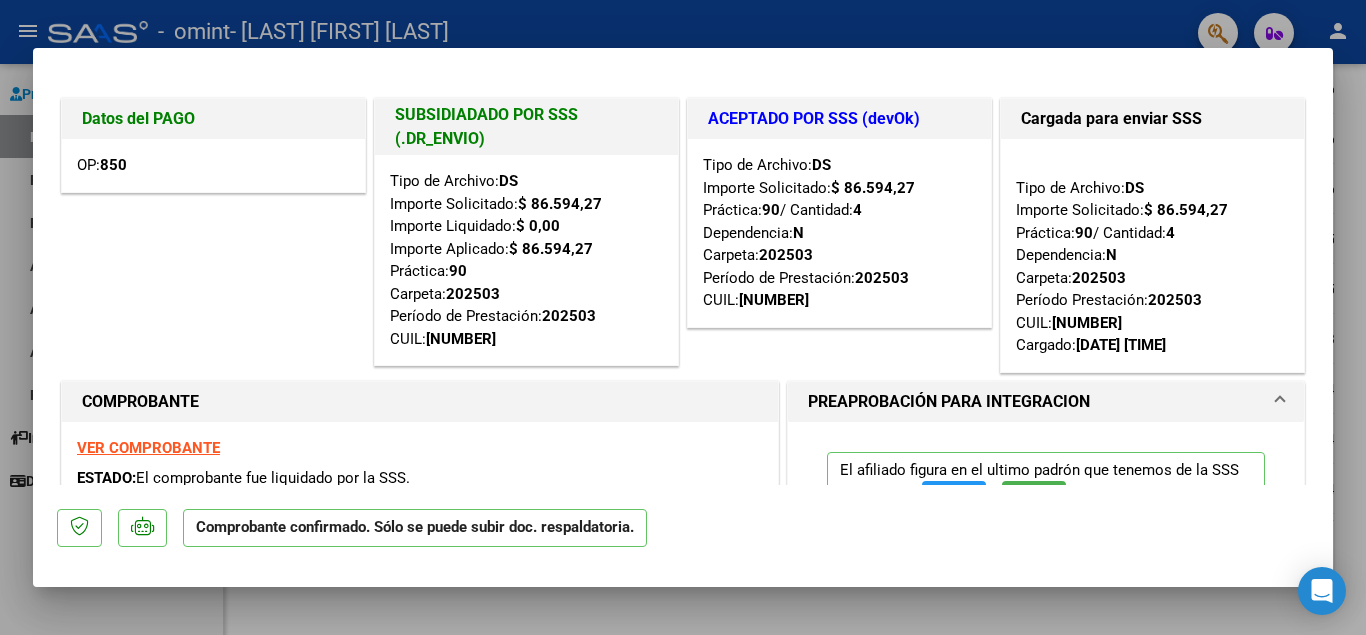 scroll, scrollTop: 100, scrollLeft: 0, axis: vertical 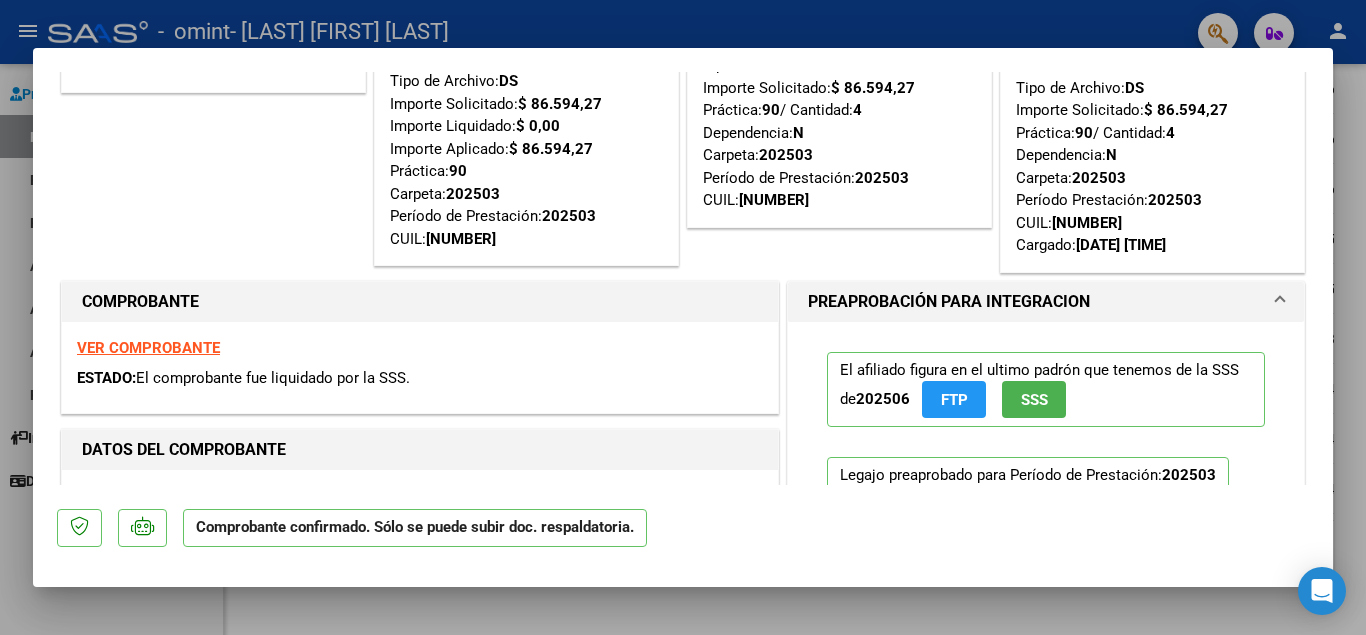 click at bounding box center (683, 317) 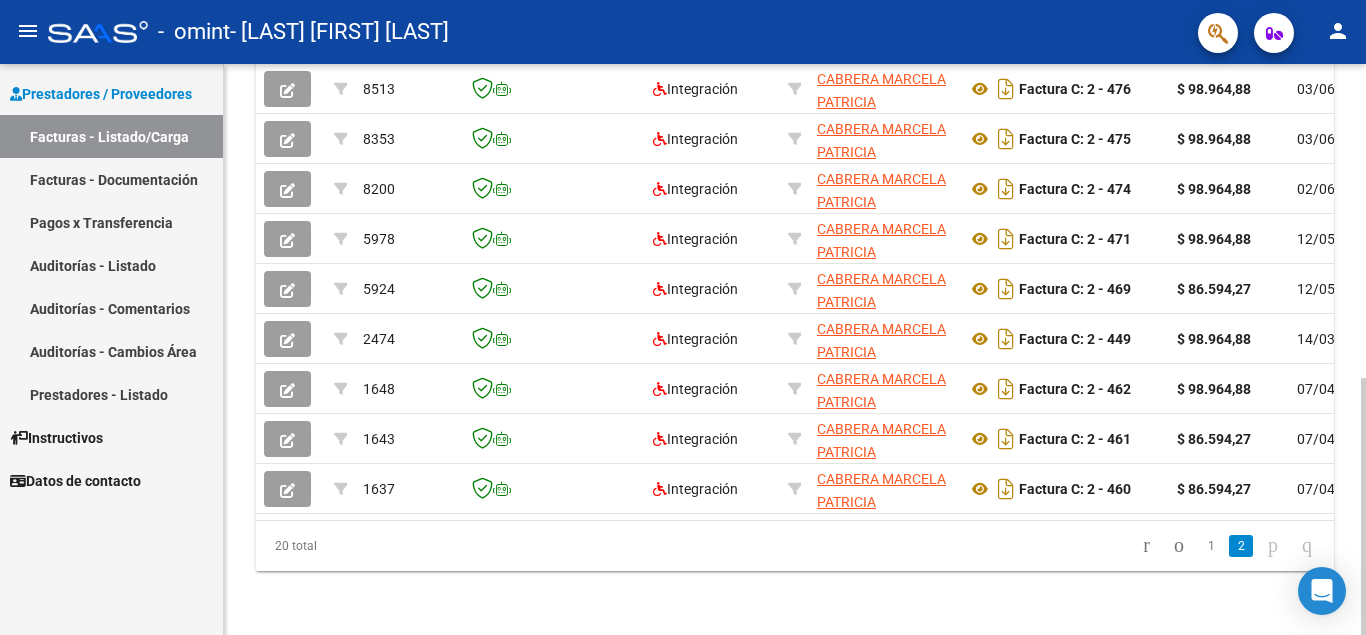 scroll, scrollTop: 0, scrollLeft: 816, axis: horizontal 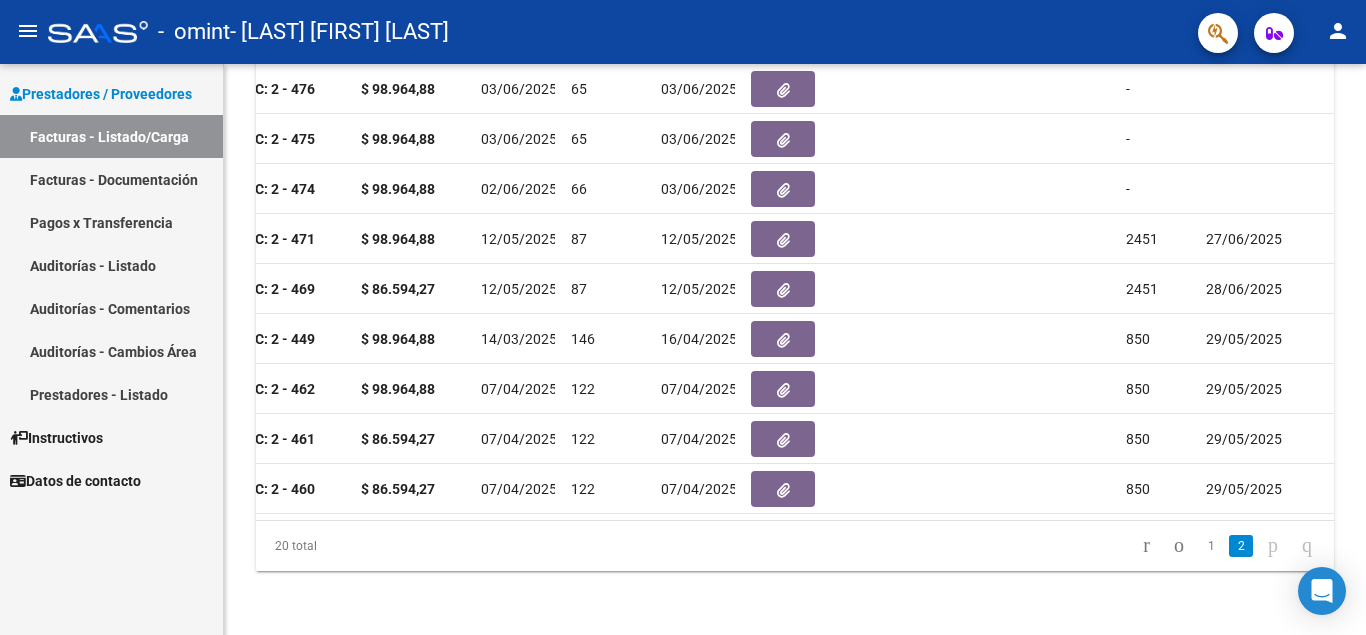 click 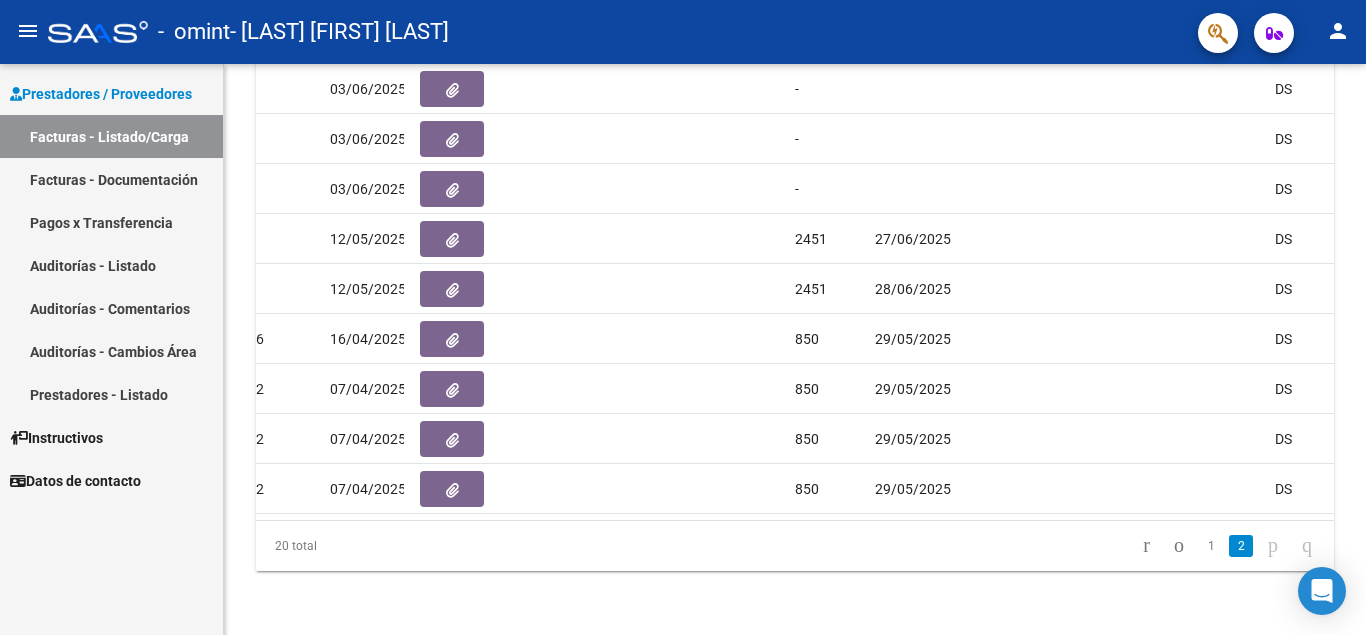 scroll, scrollTop: 0, scrollLeft: 1765, axis: horizontal 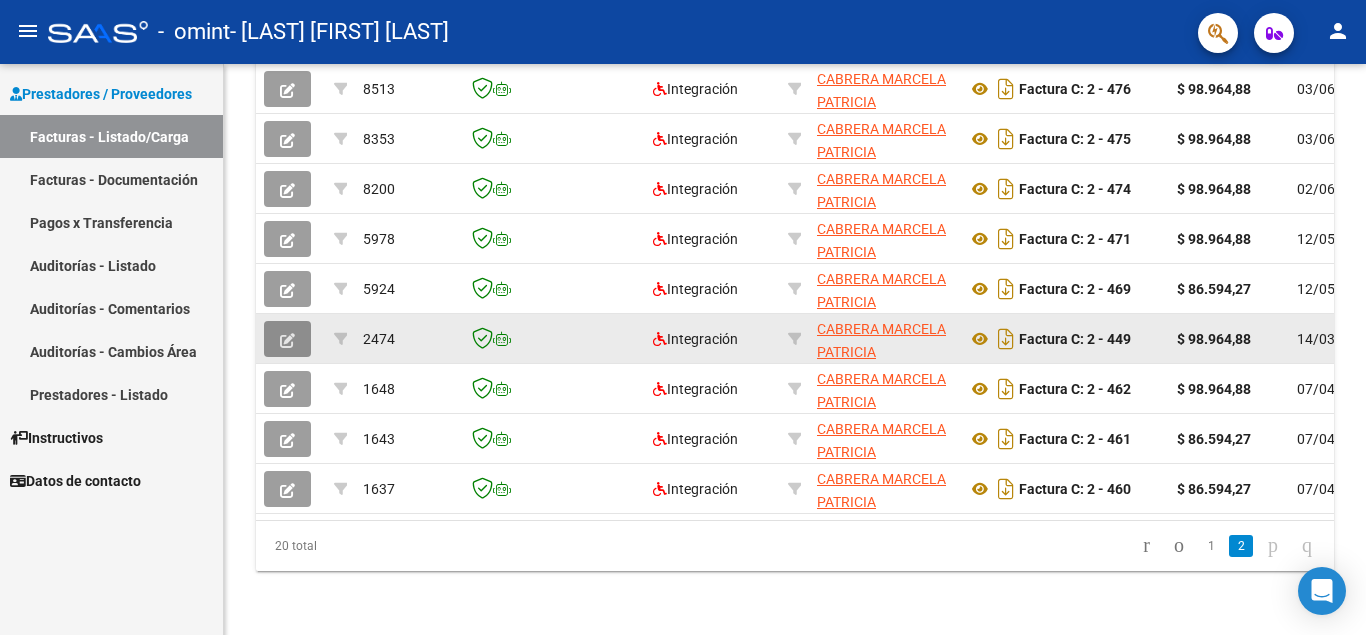 click 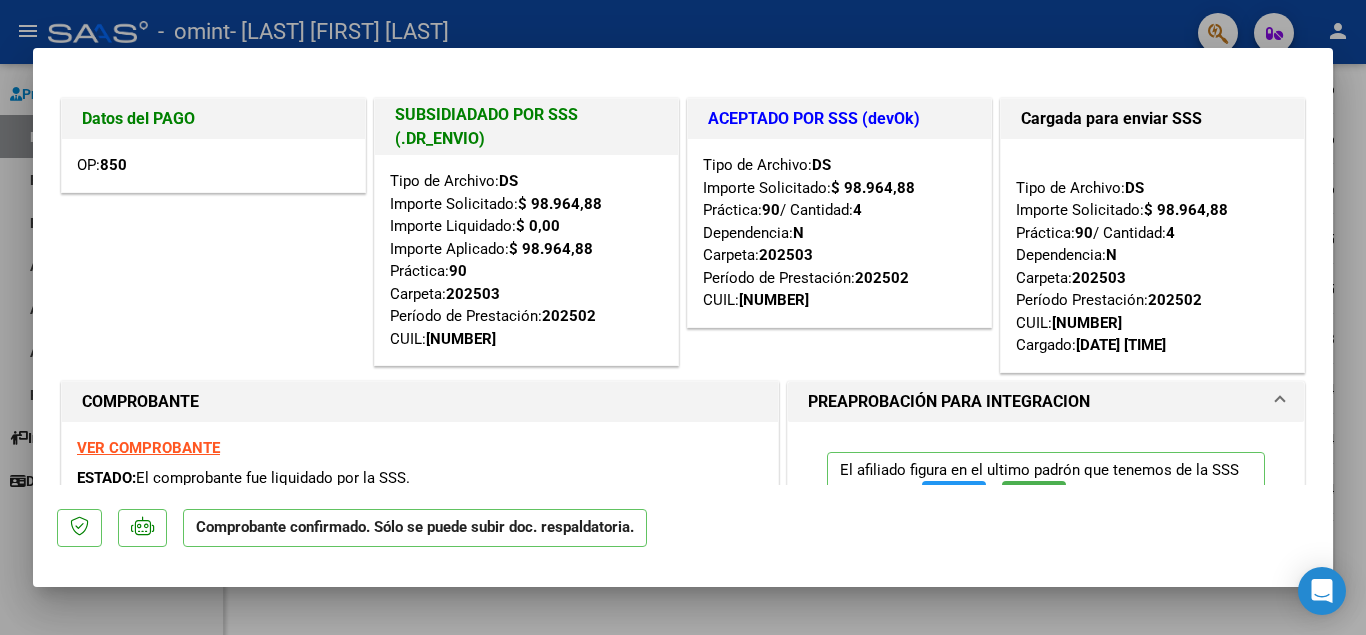 click at bounding box center [683, 317] 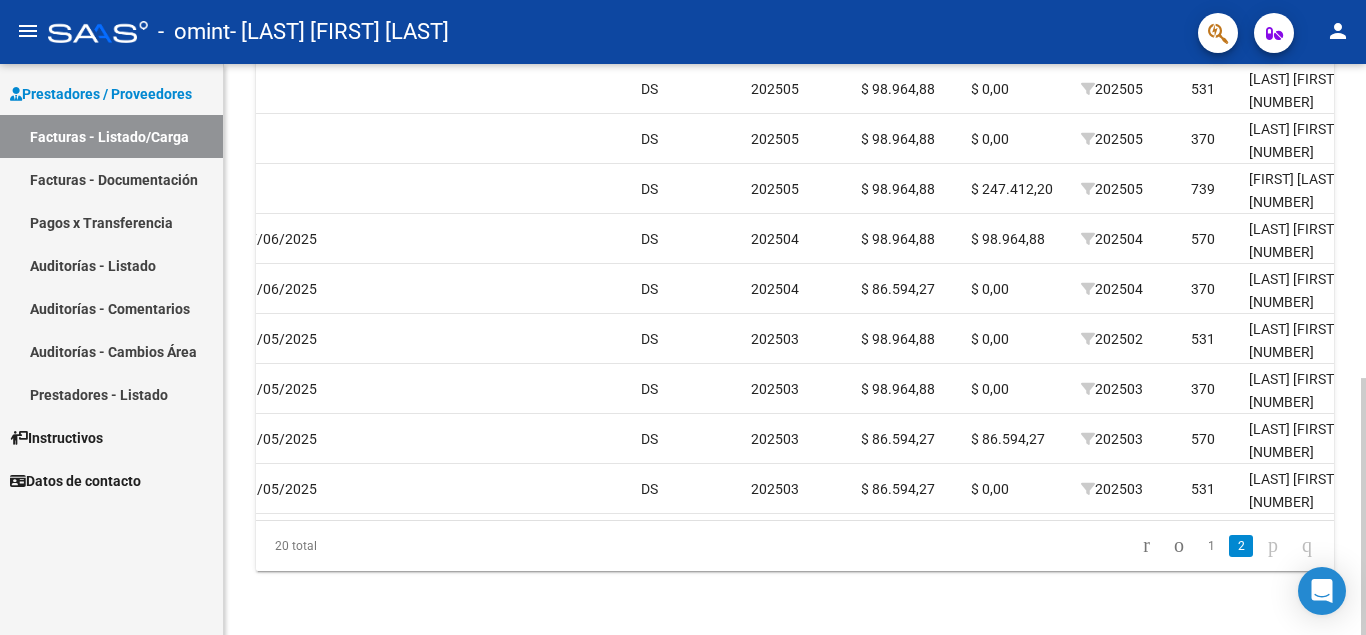 scroll, scrollTop: 0, scrollLeft: 1846, axis: horizontal 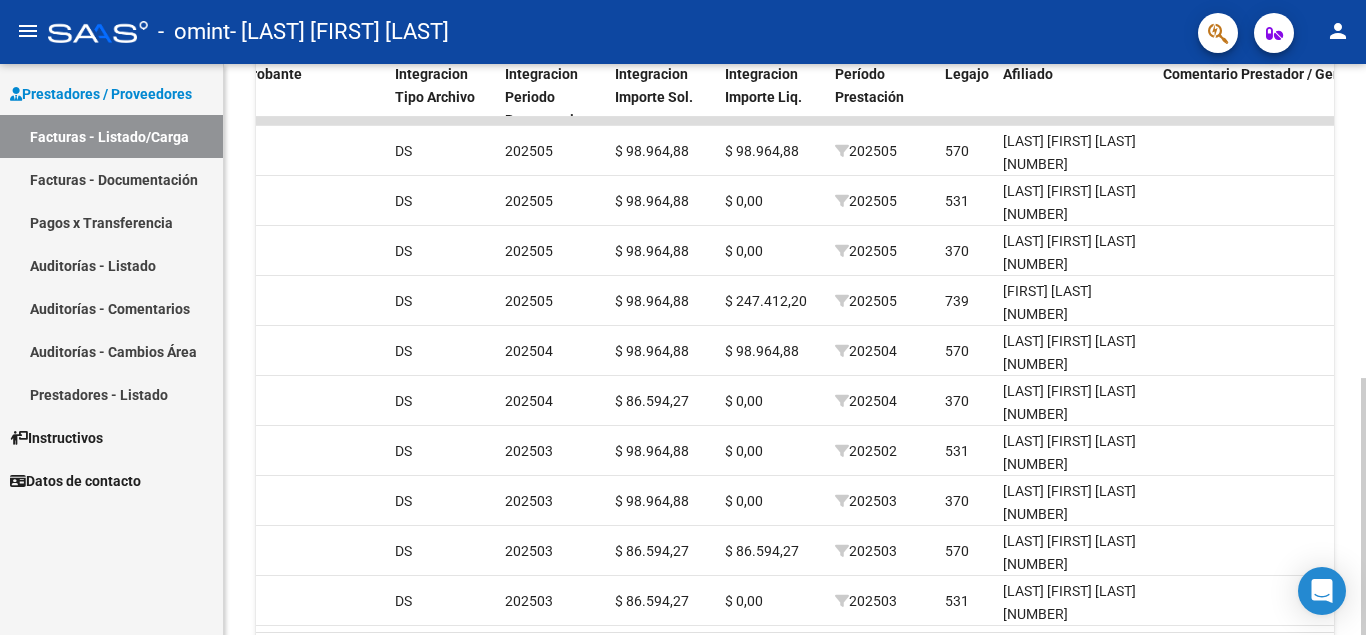 click 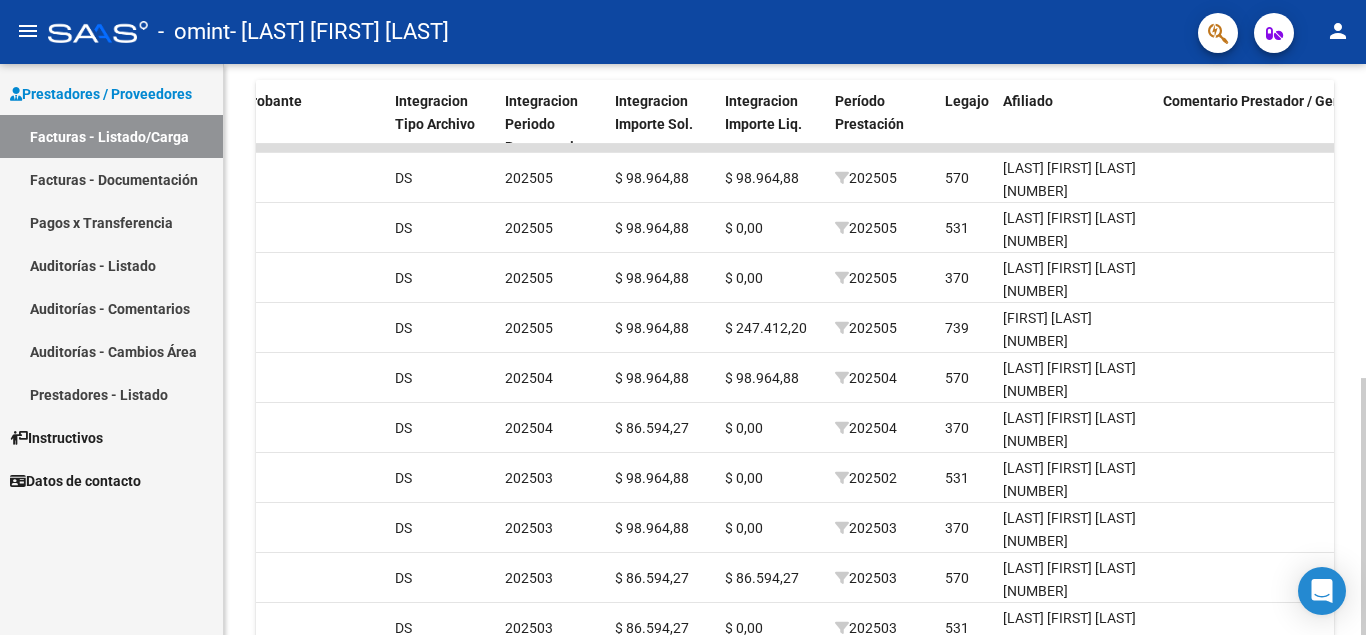 scroll, scrollTop: 698, scrollLeft: 0, axis: vertical 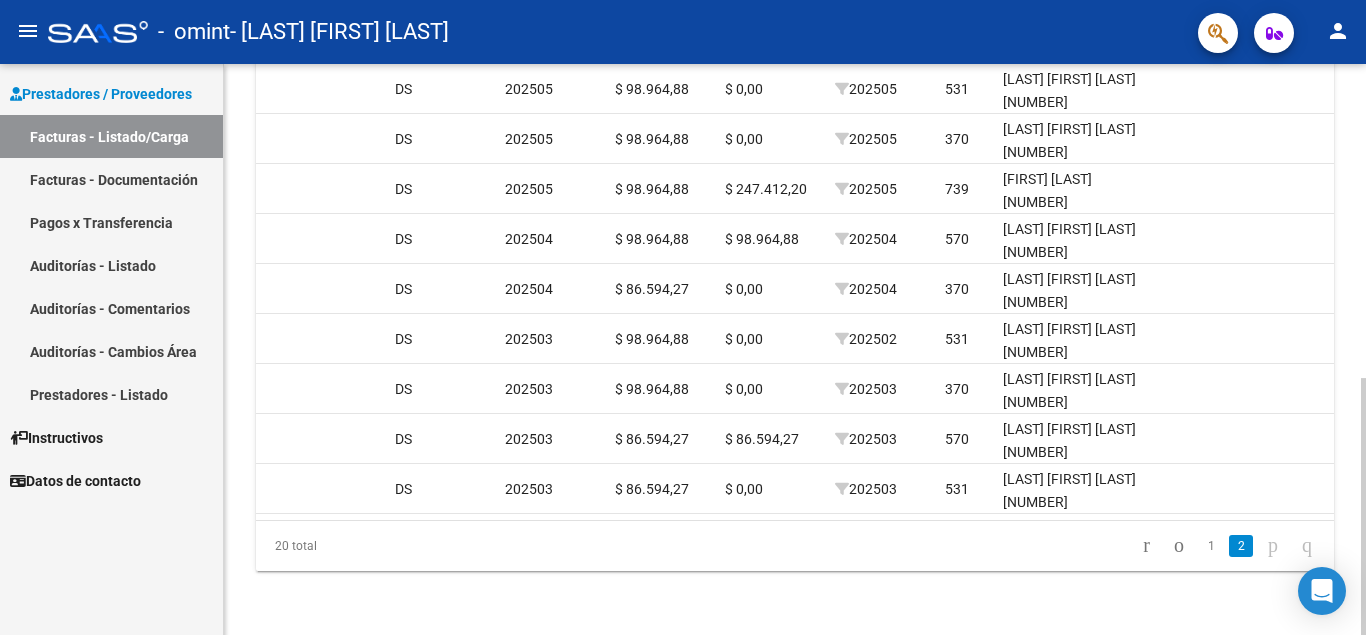 click 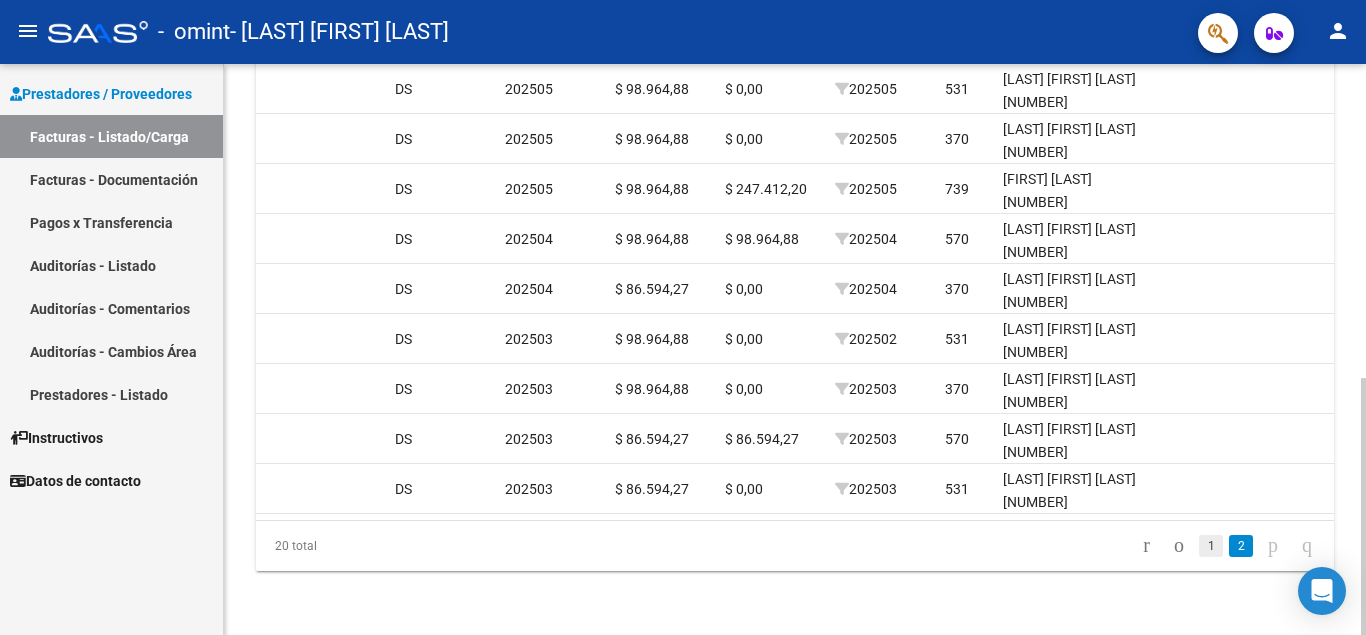 click on "1" 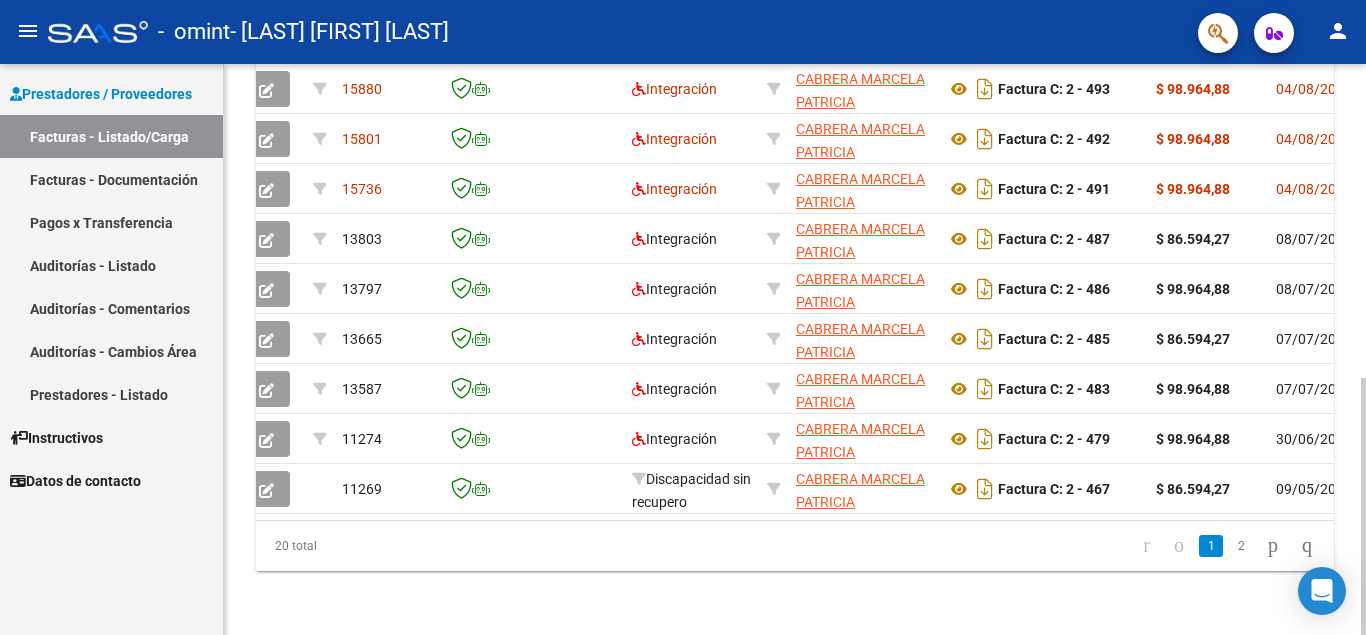 scroll, scrollTop: 0, scrollLeft: 0, axis: both 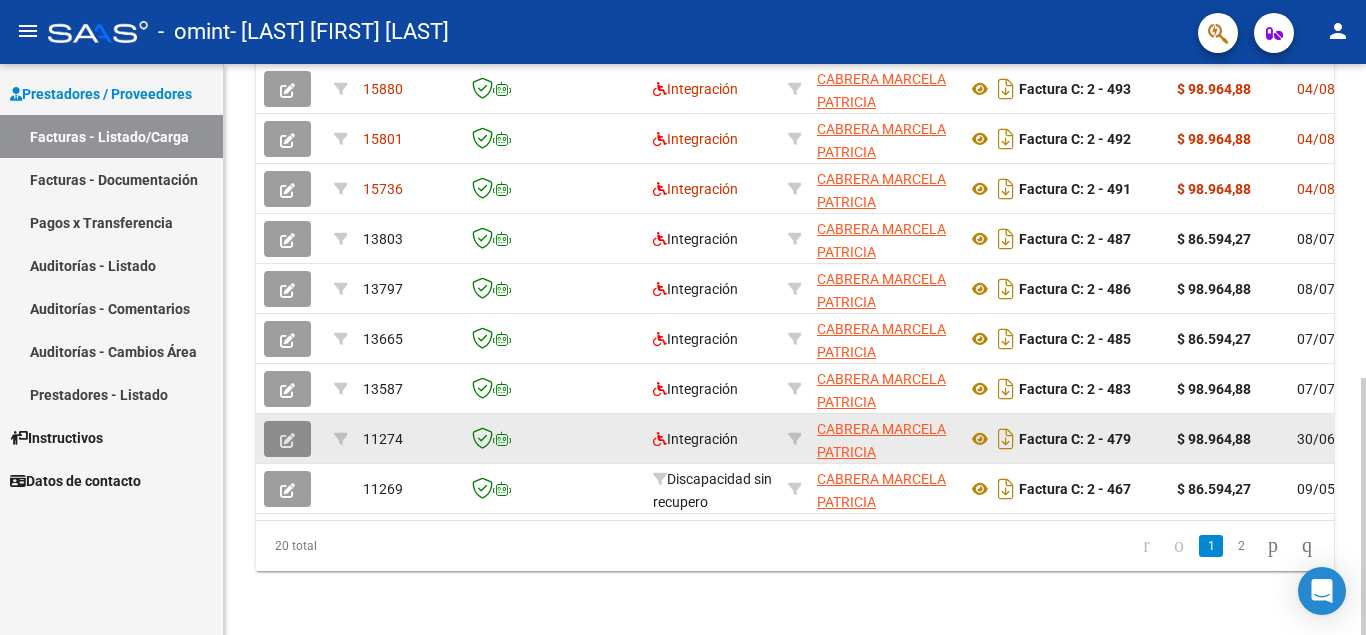 click 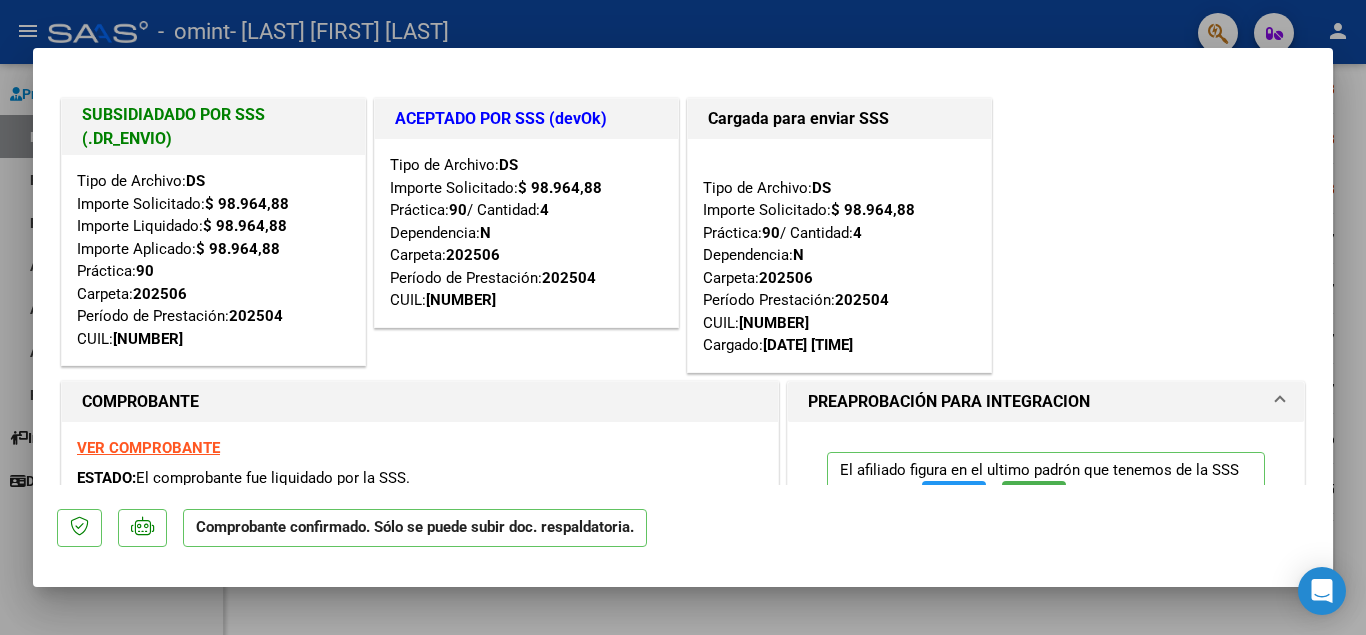 click at bounding box center (683, 317) 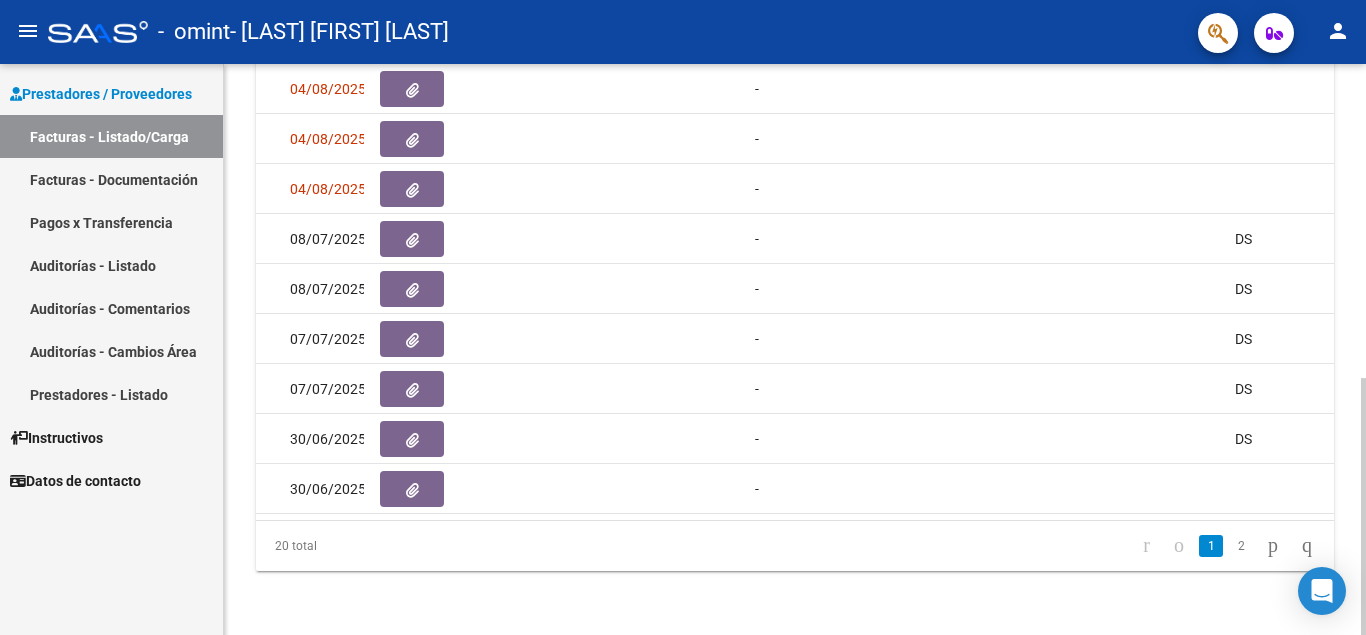 scroll, scrollTop: 0, scrollLeft: 1200, axis: horizontal 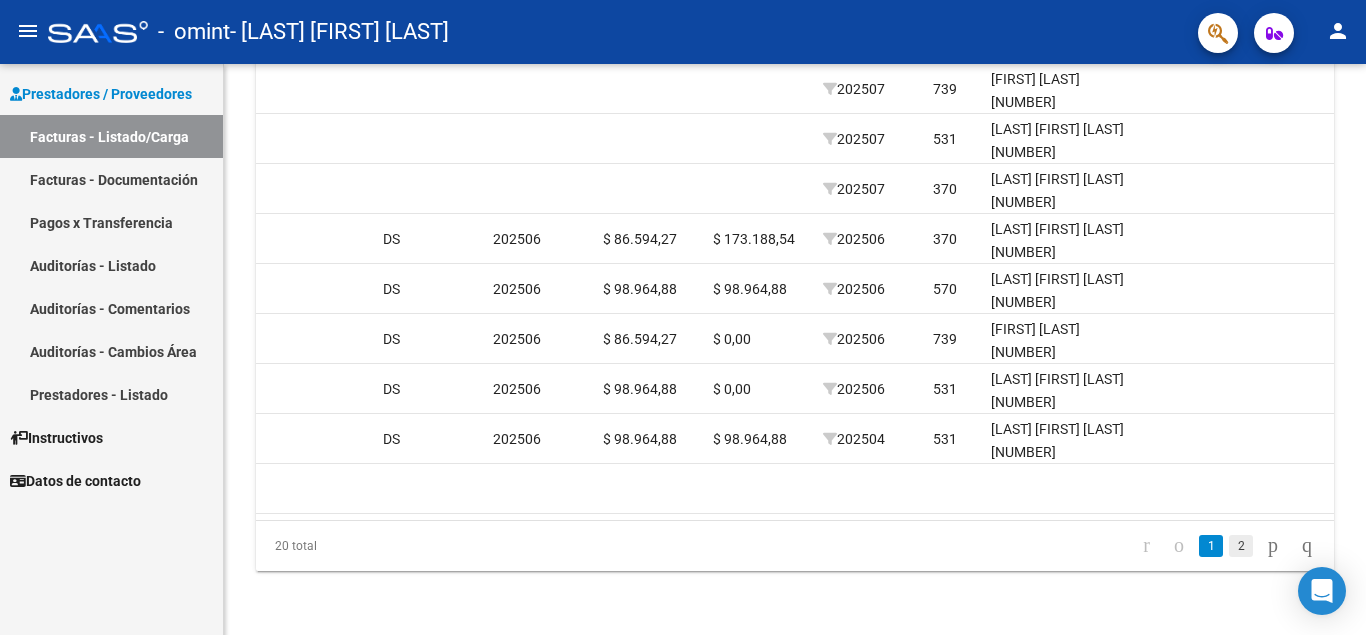 click on "2" 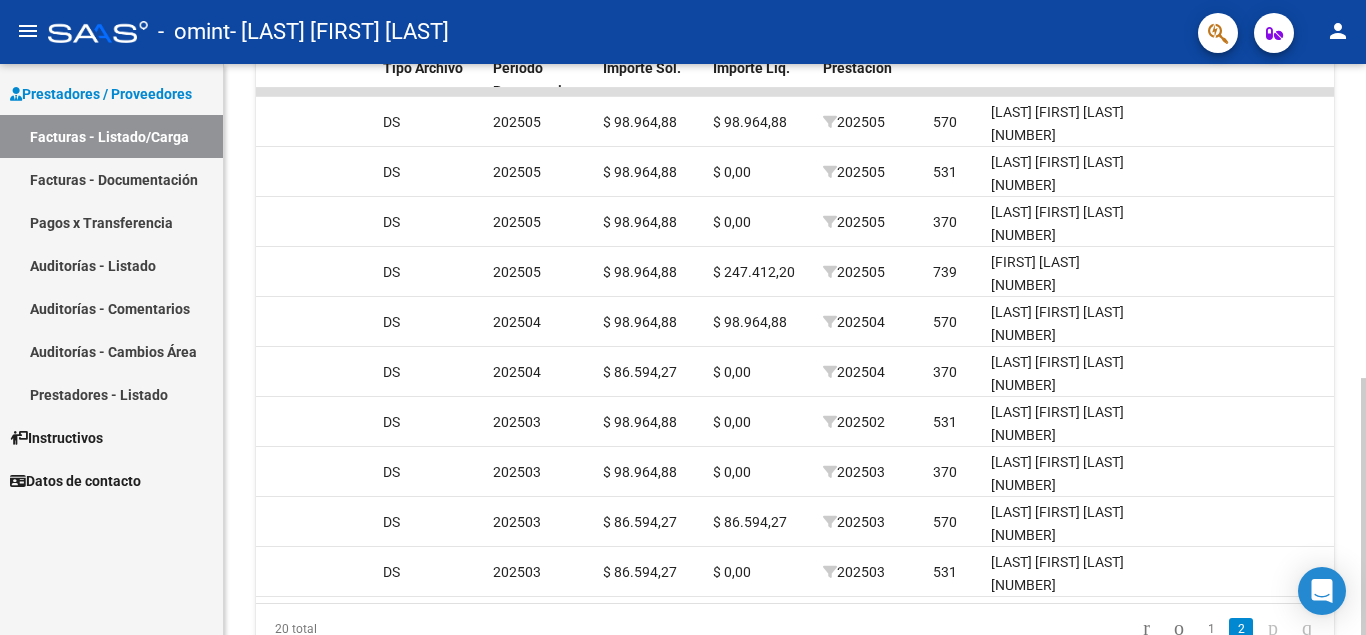 scroll, scrollTop: 573, scrollLeft: 0, axis: vertical 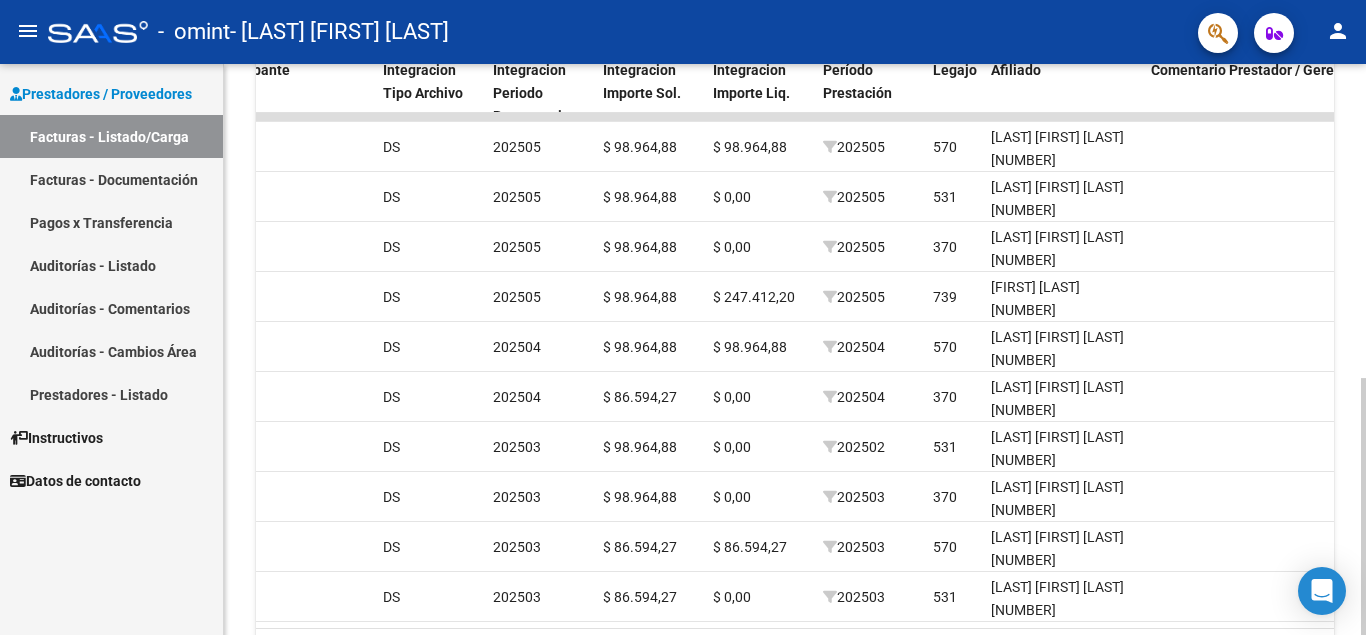 click 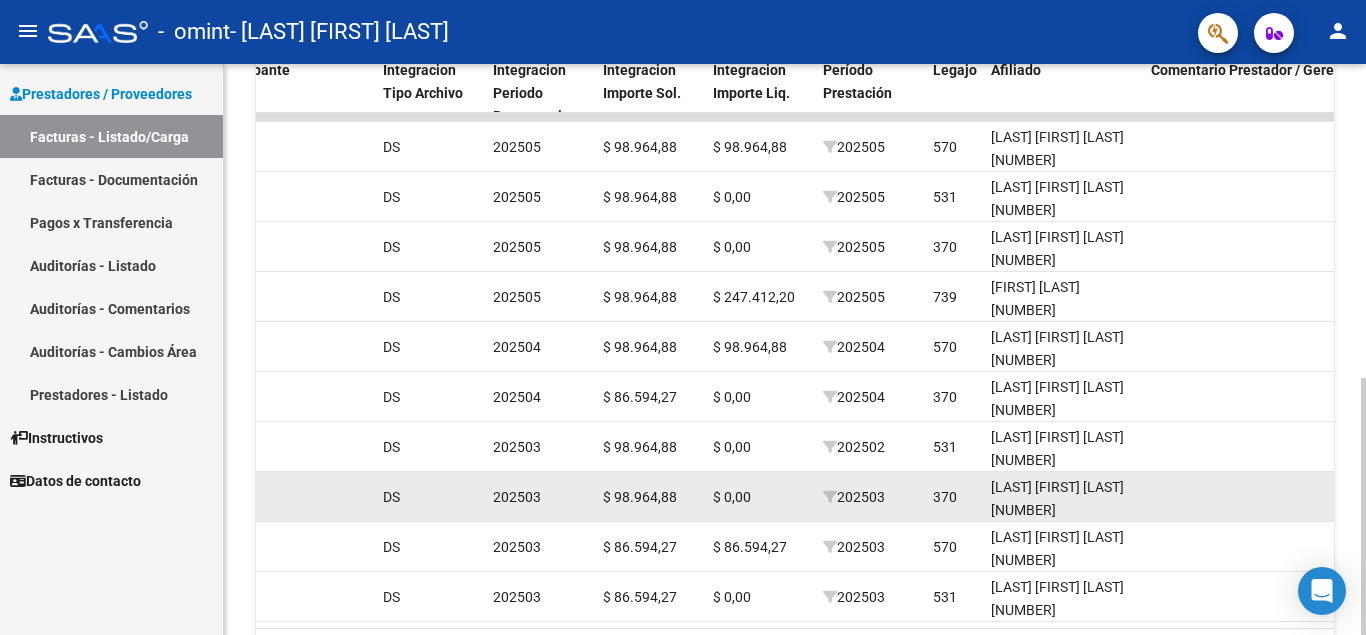 scroll, scrollTop: 3, scrollLeft: 0, axis: vertical 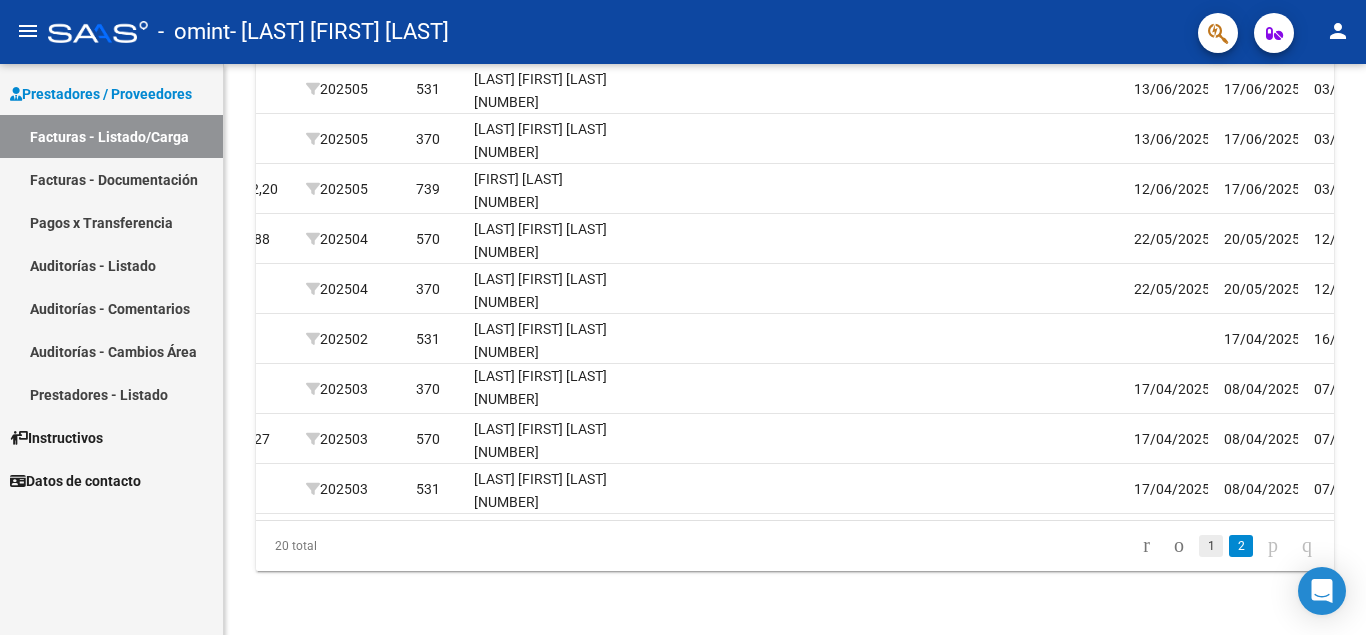click on "1" 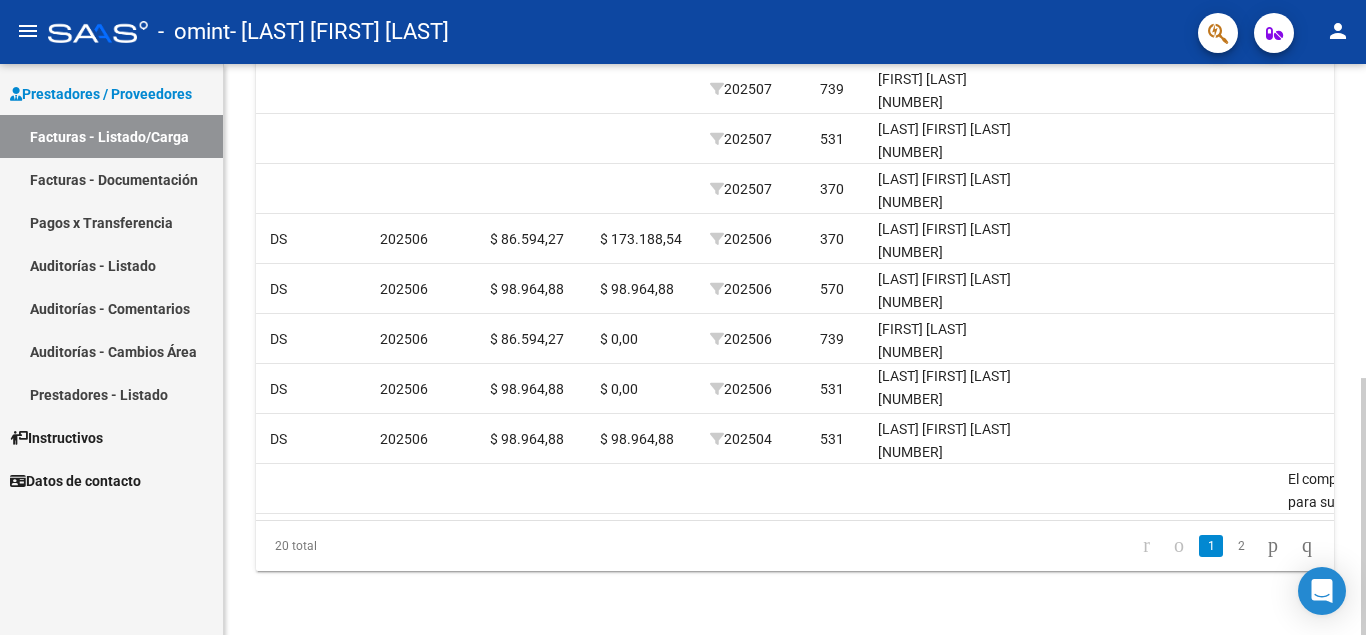 scroll, scrollTop: 0, scrollLeft: 2892, axis: horizontal 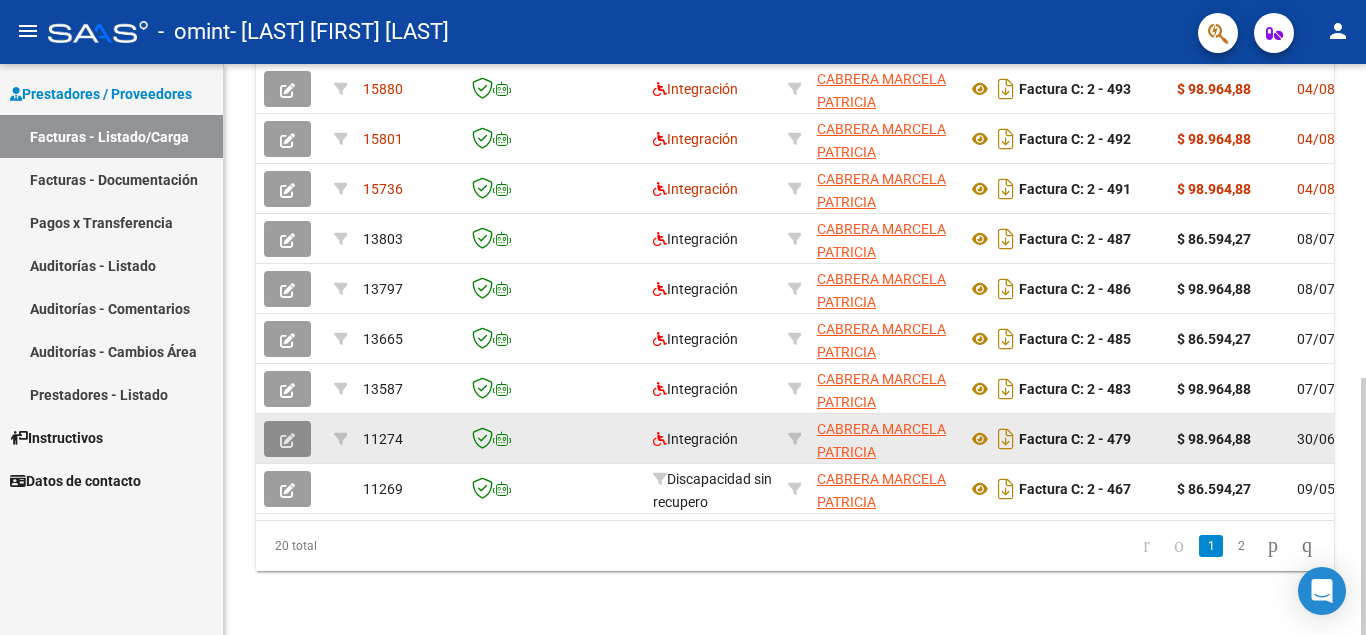click 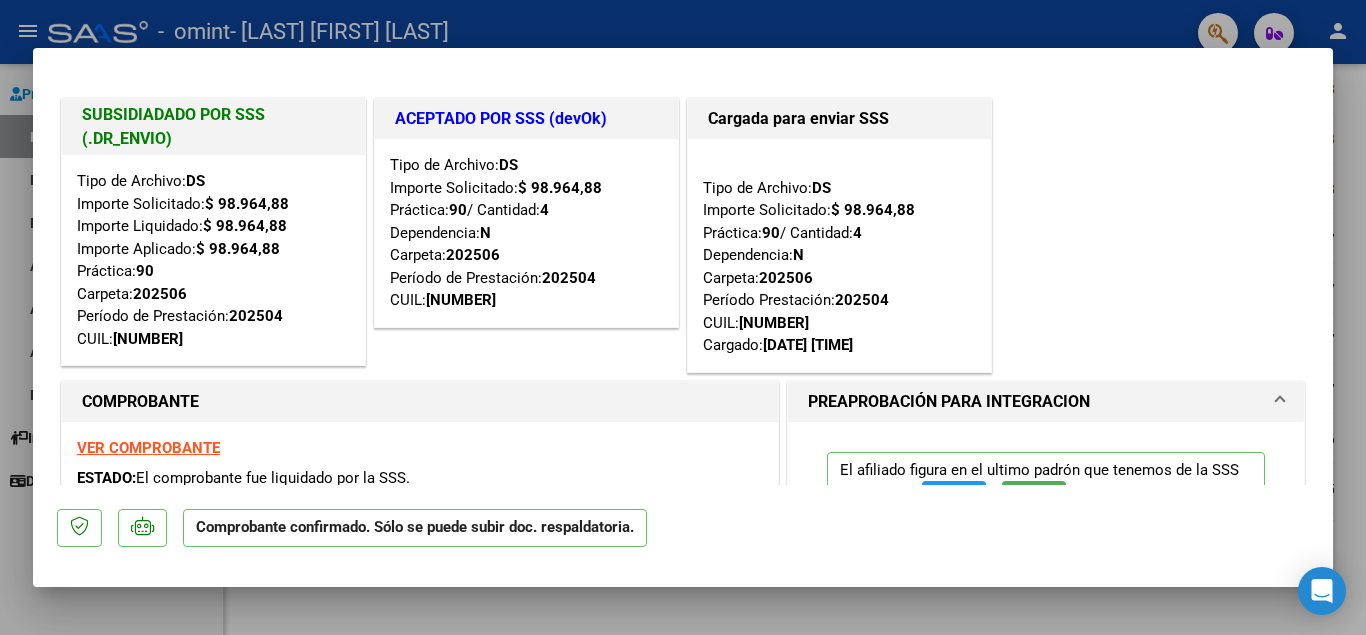 click at bounding box center [683, 317] 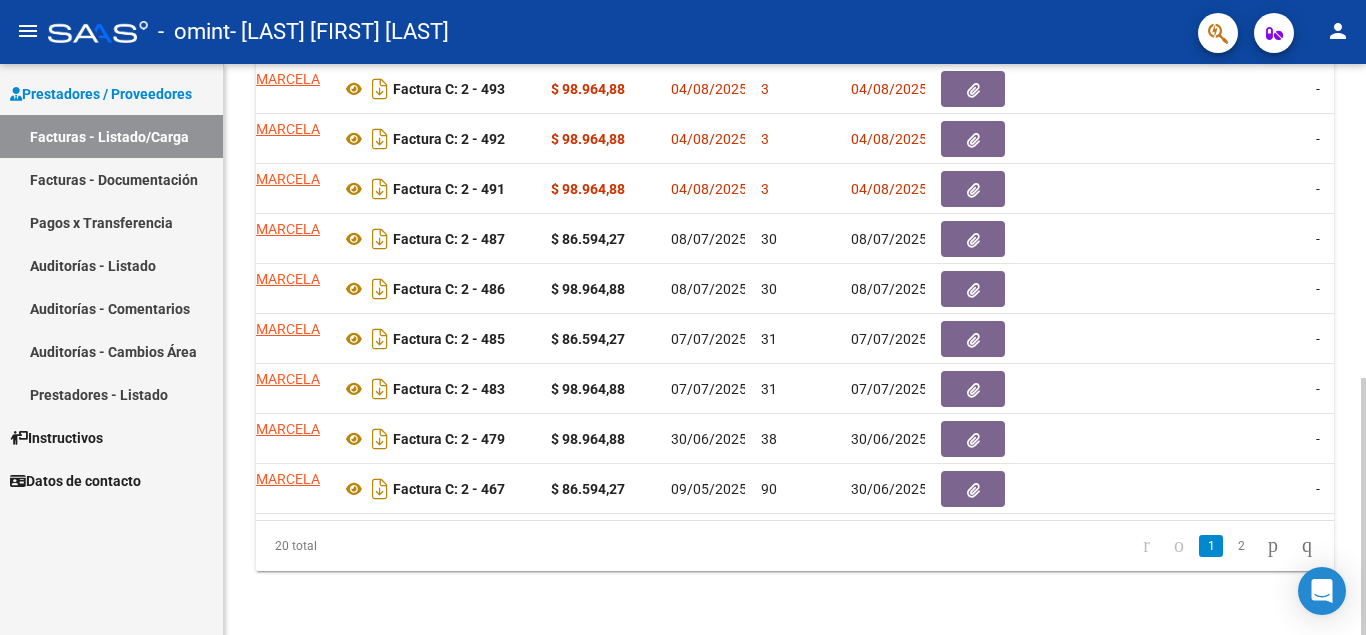 scroll, scrollTop: 0, scrollLeft: 566, axis: horizontal 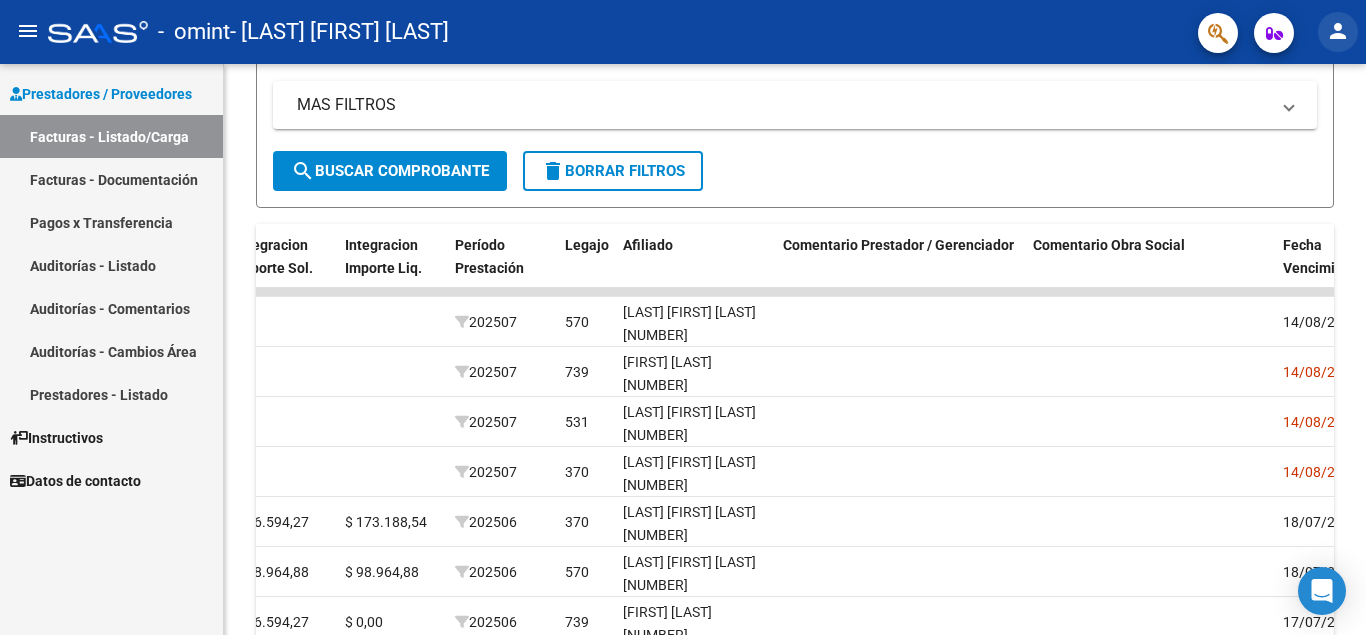 click on "person" 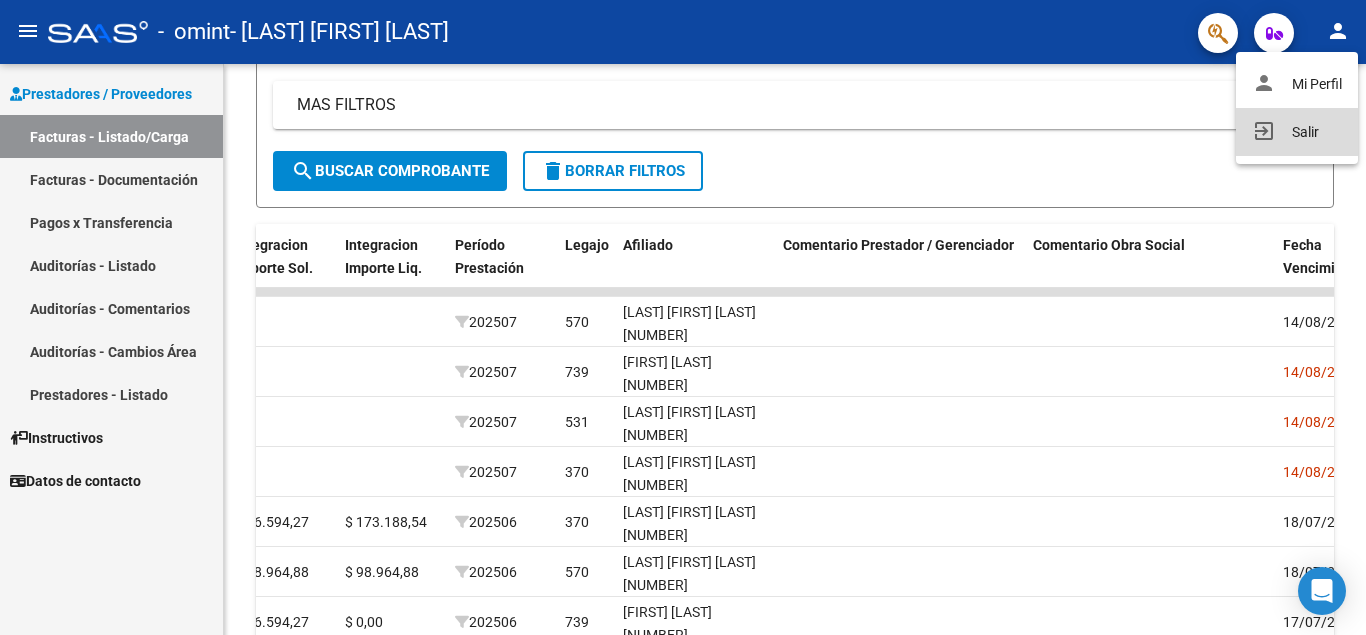 click on "exit_to_app  Salir" at bounding box center [1297, 132] 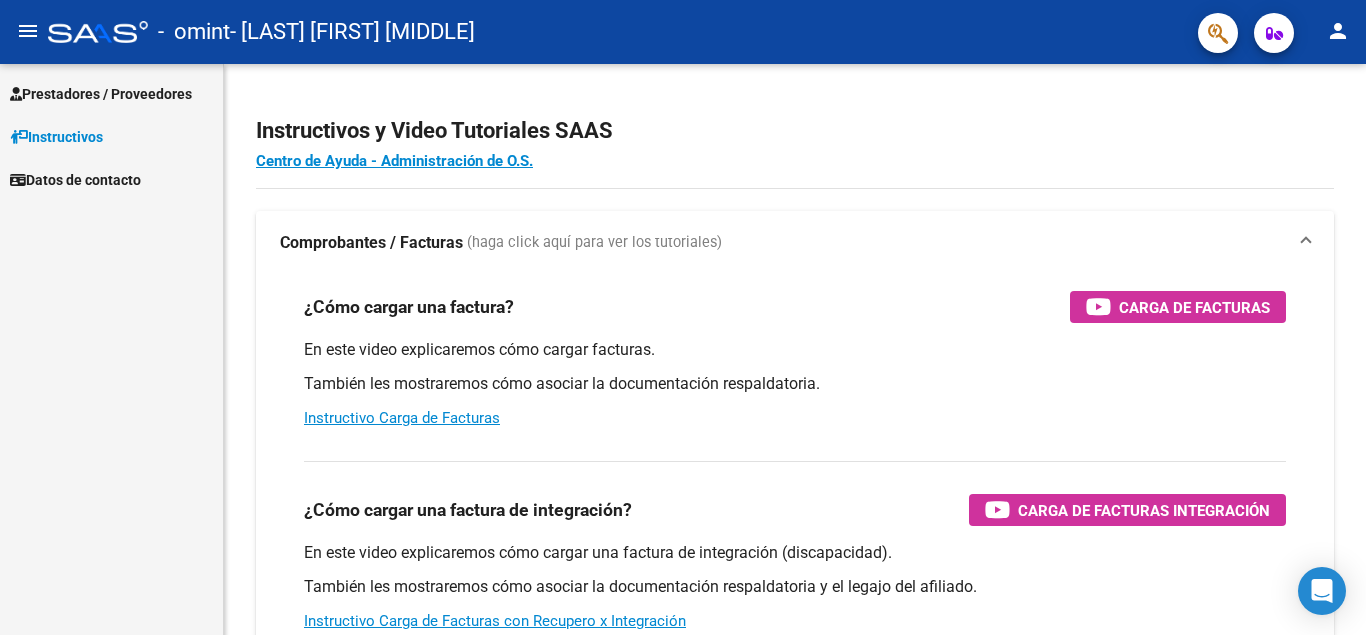 scroll, scrollTop: 0, scrollLeft: 0, axis: both 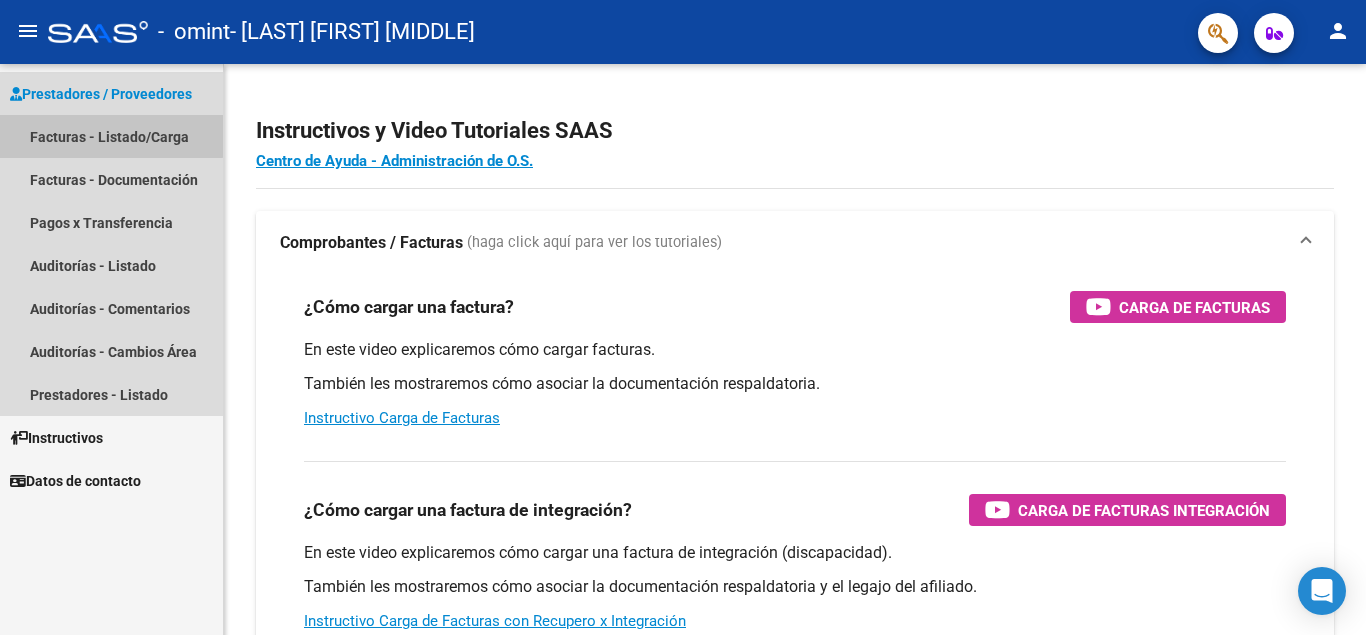 click on "Facturas - Listado/Carga" at bounding box center [111, 136] 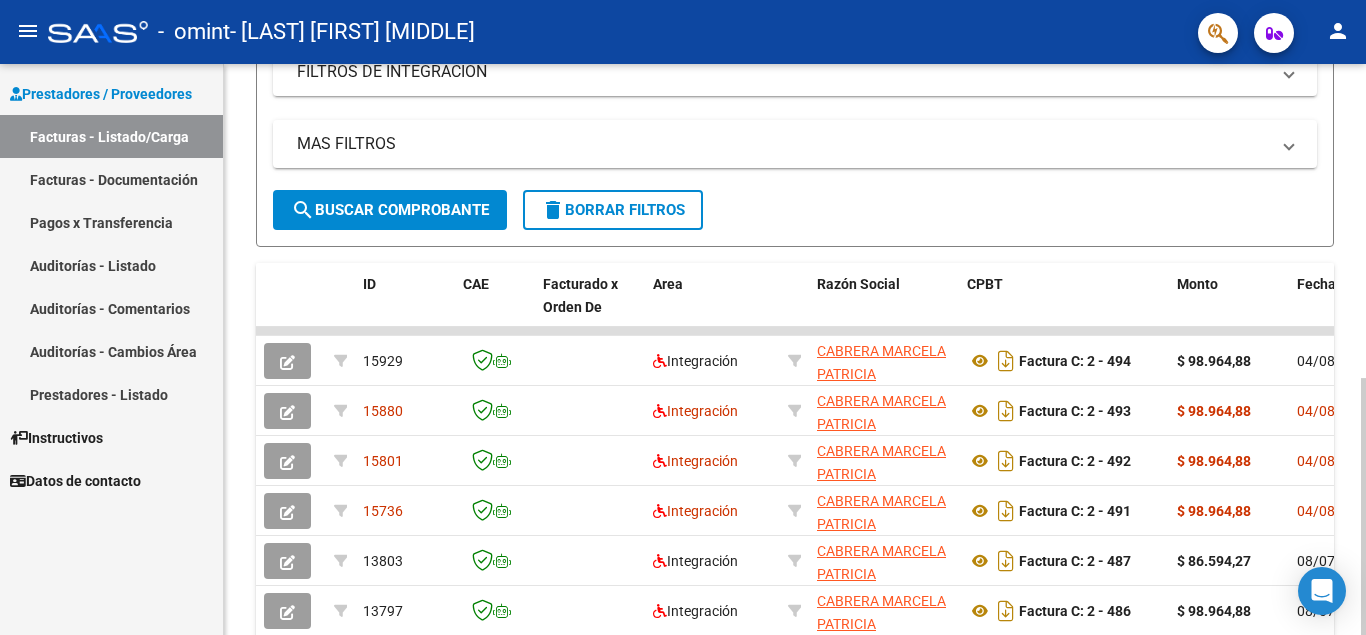 scroll, scrollTop: 698, scrollLeft: 0, axis: vertical 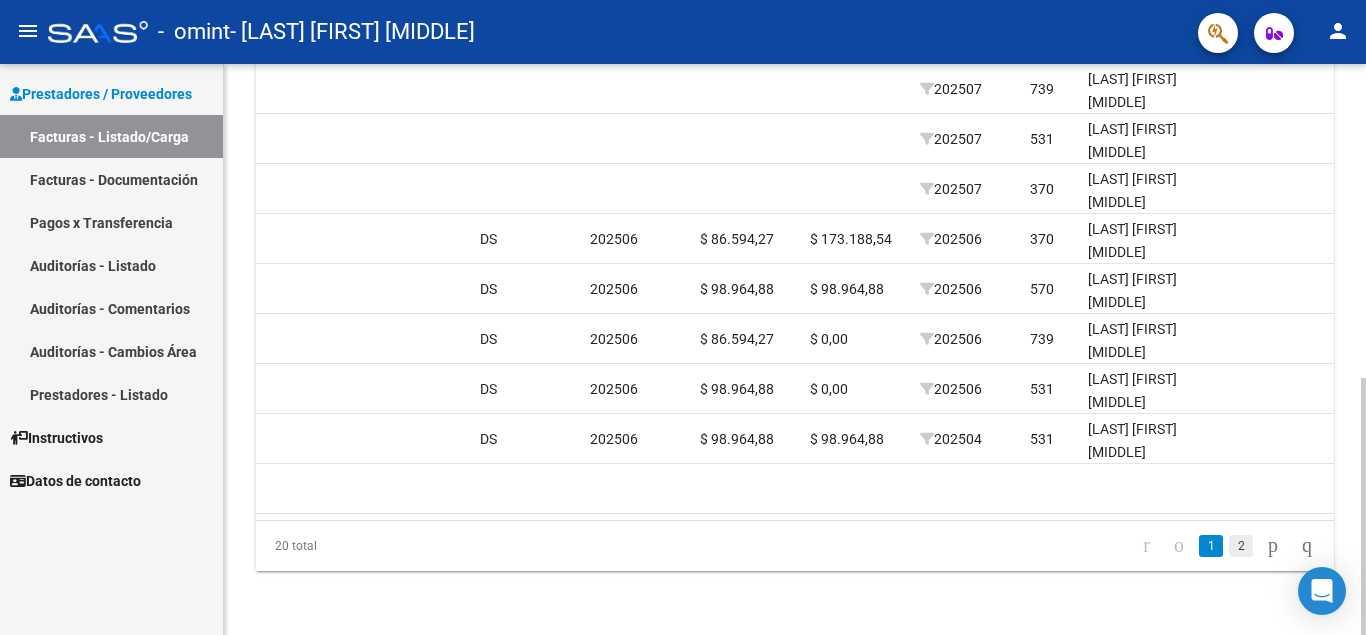 click on "2" 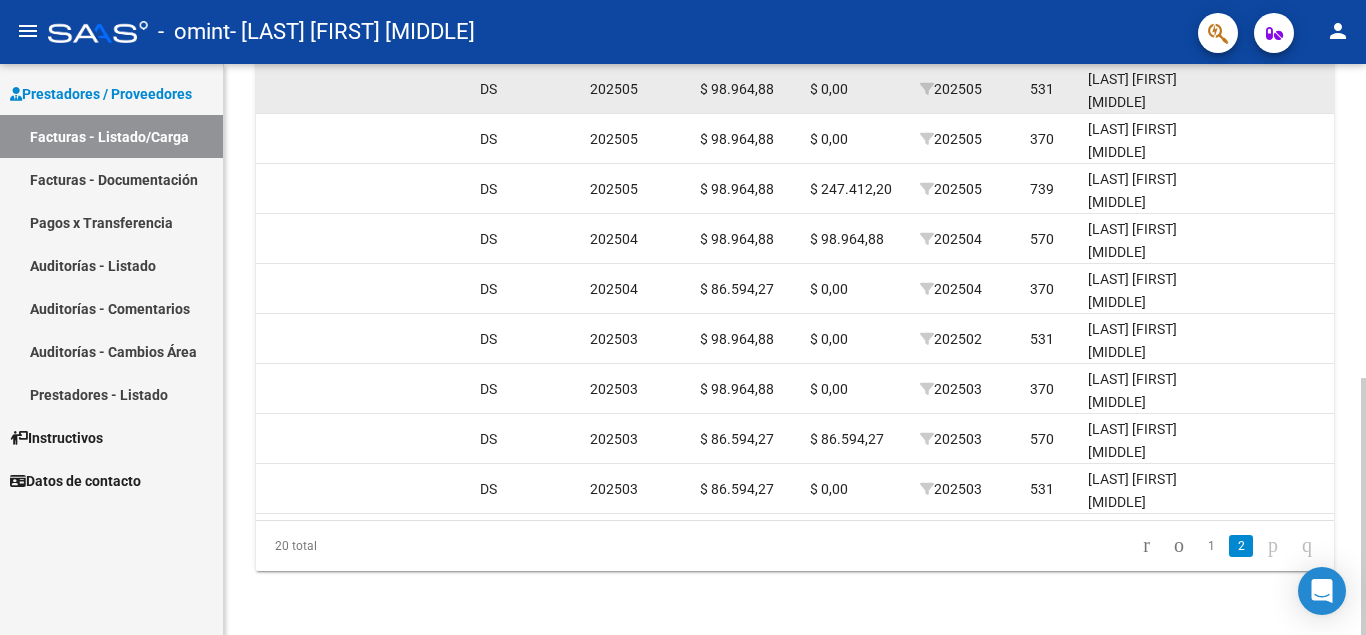 scroll, scrollTop: 598, scrollLeft: 0, axis: vertical 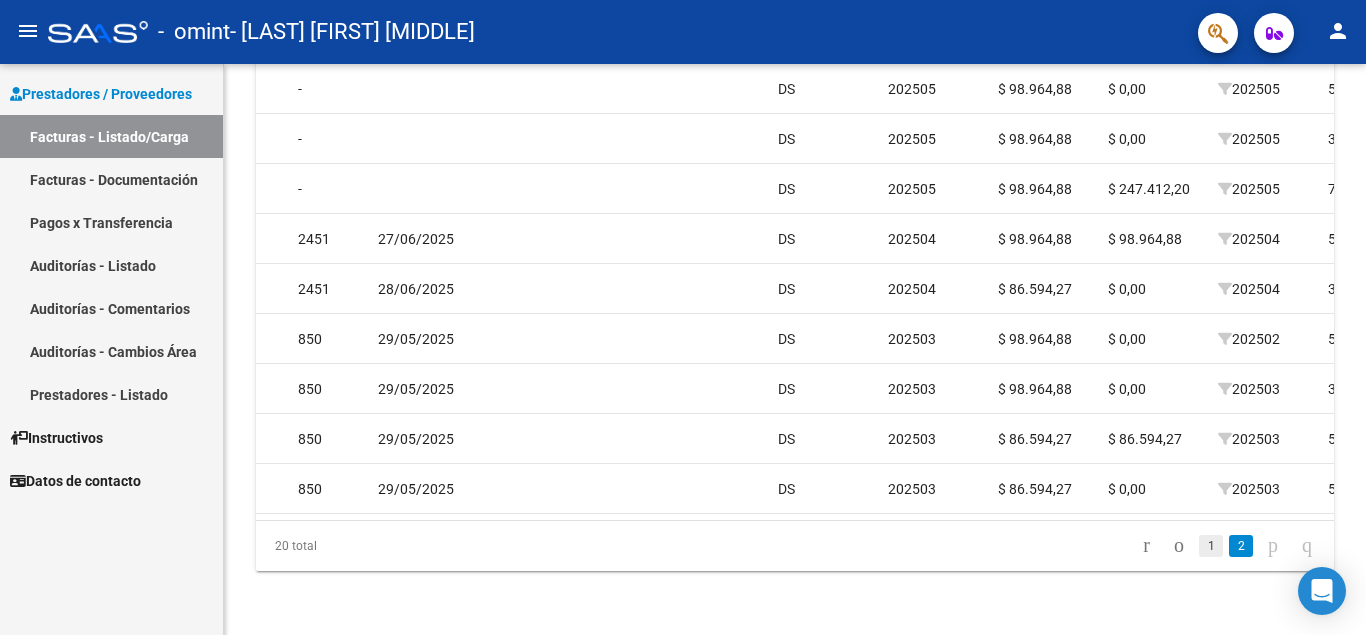 click on "1" 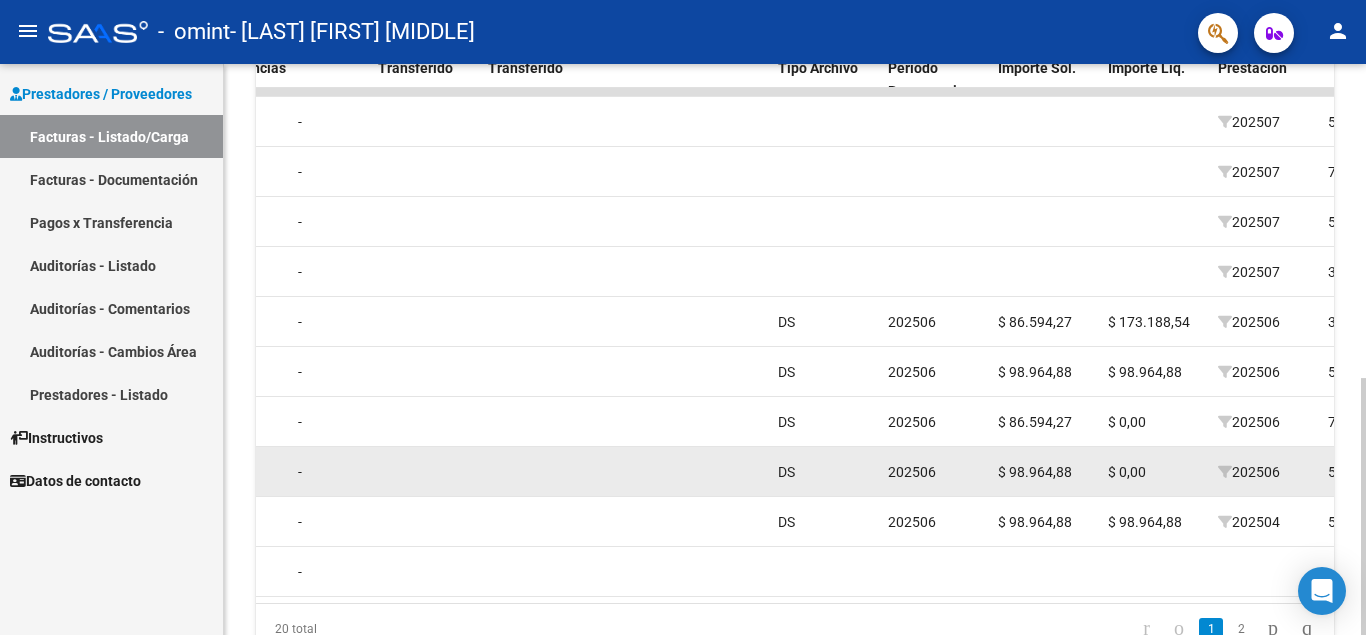scroll, scrollTop: 698, scrollLeft: 0, axis: vertical 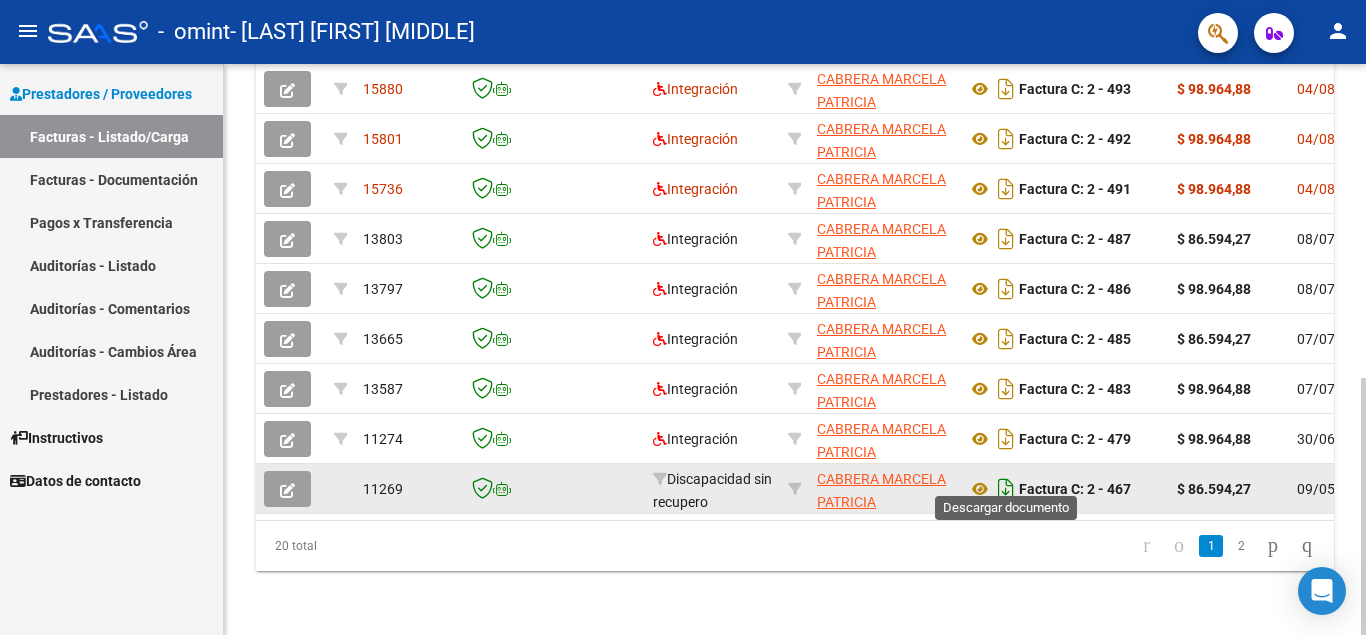 click 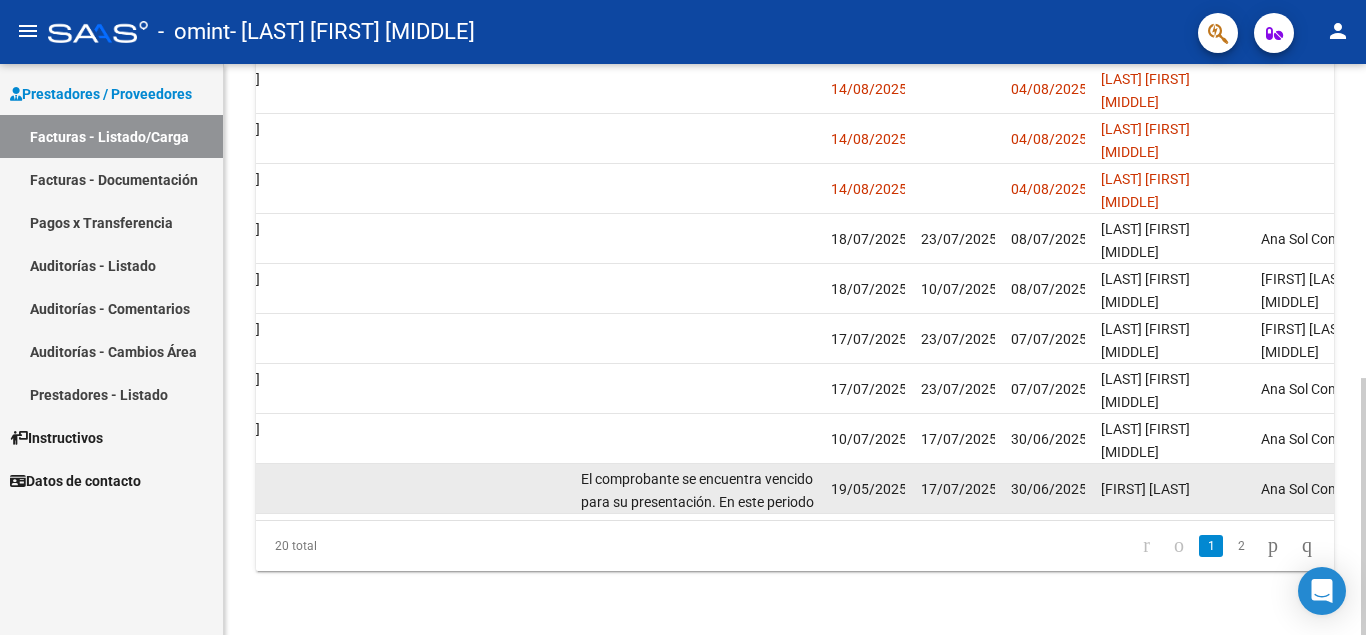 scroll, scrollTop: 0, scrollLeft: 2863, axis: horizontal 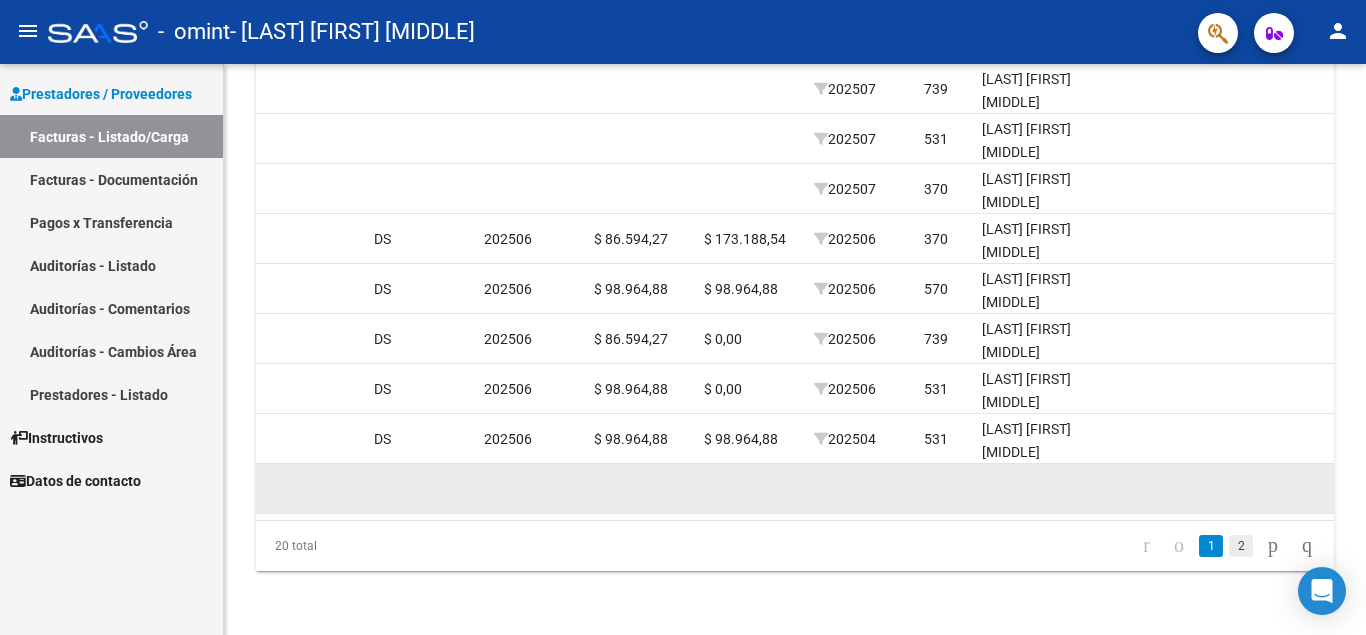 click on "2" 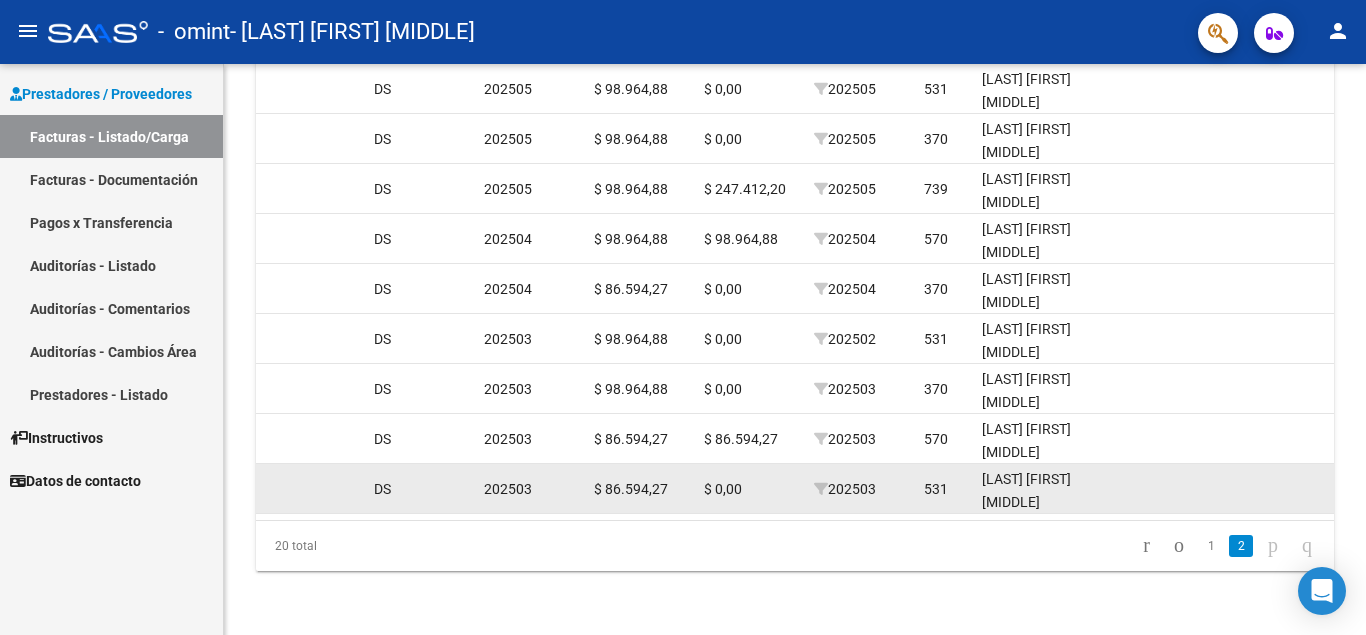 scroll, scrollTop: 598, scrollLeft: 0, axis: vertical 